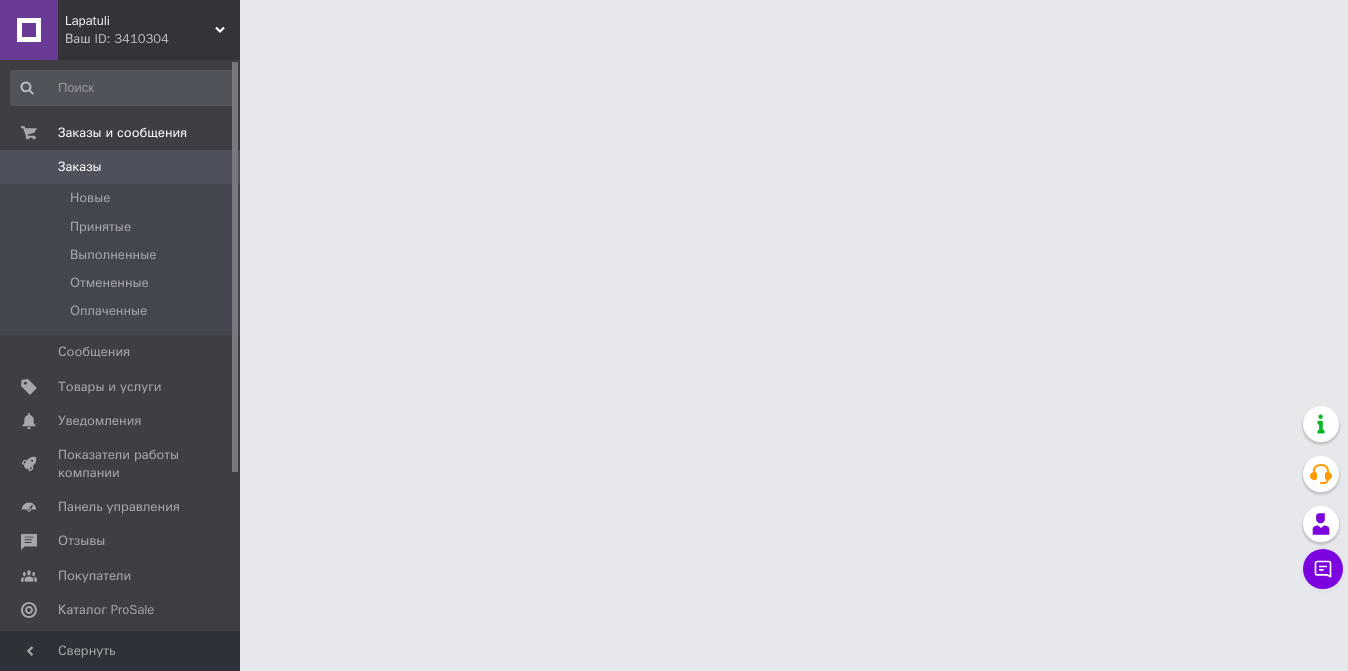 scroll, scrollTop: 0, scrollLeft: 0, axis: both 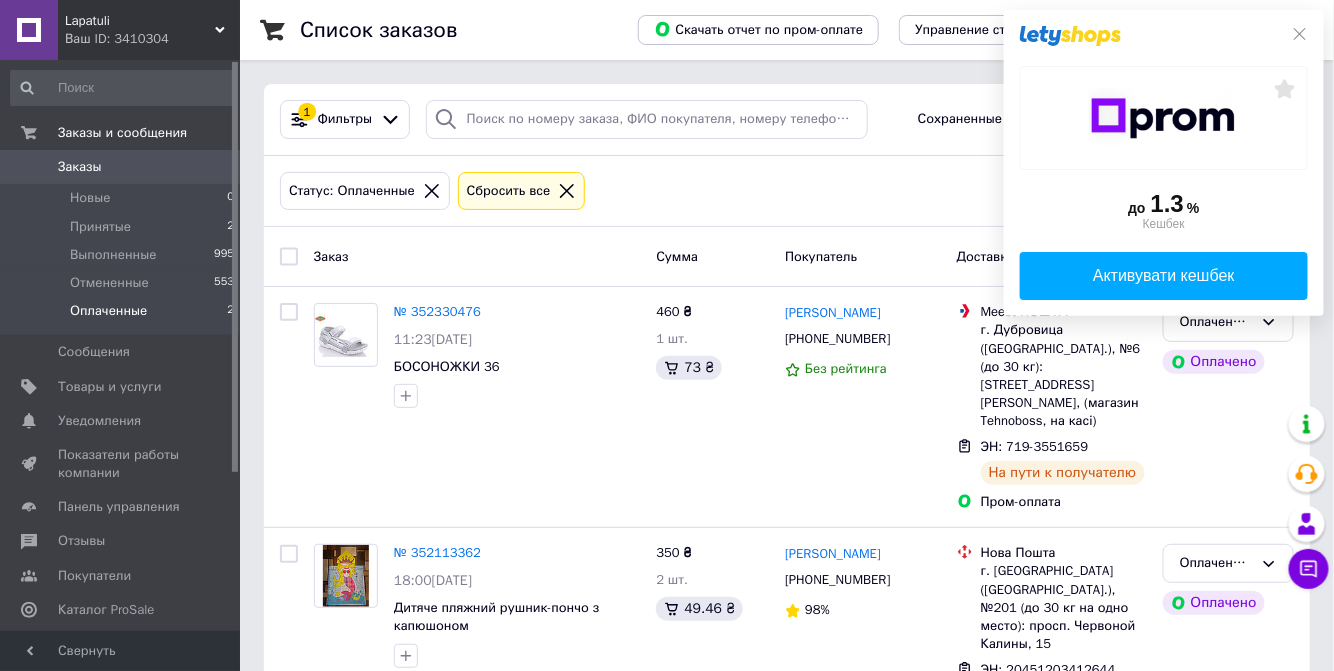 click on "до  1.3 %  Кешбек   Активувати кешбек" 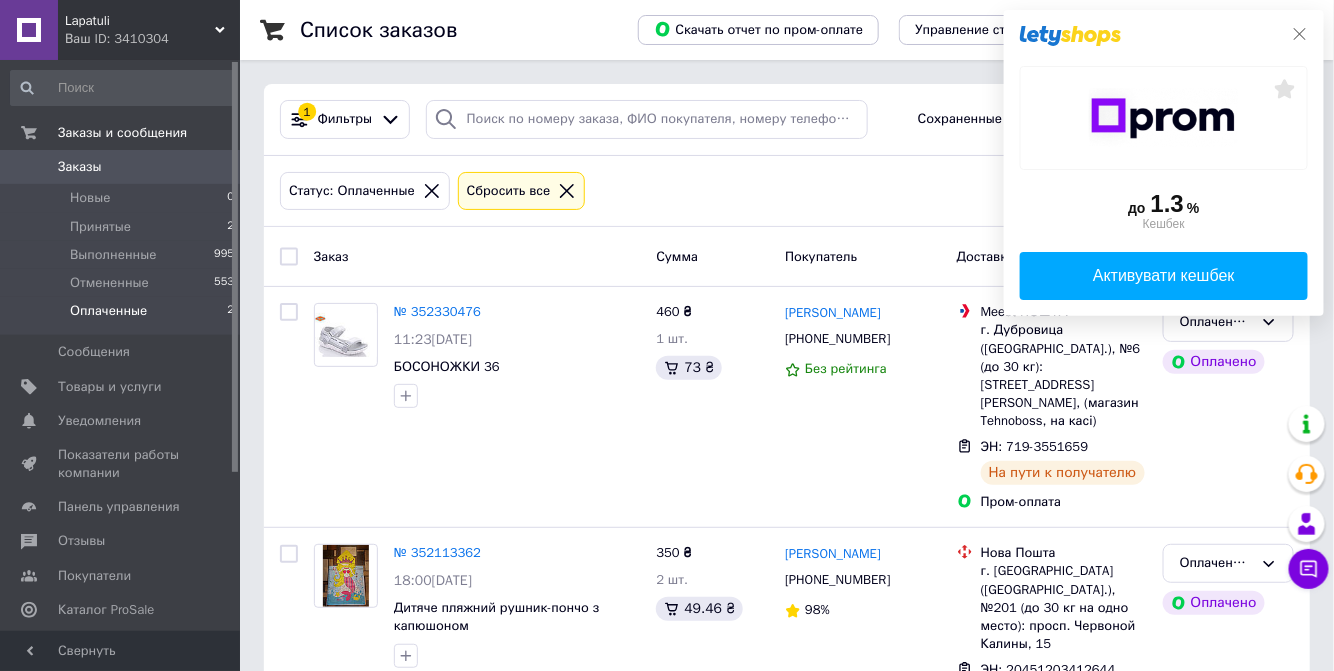 click 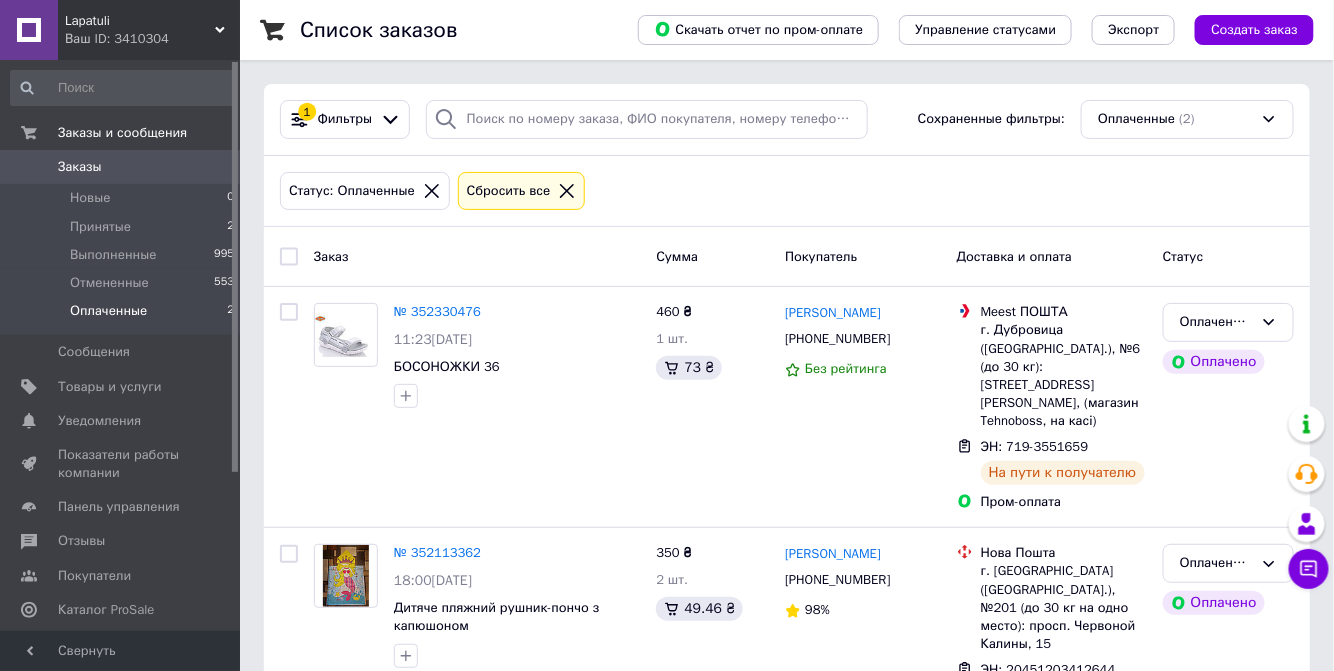 click on "Оплаченные" at bounding box center [108, 311] 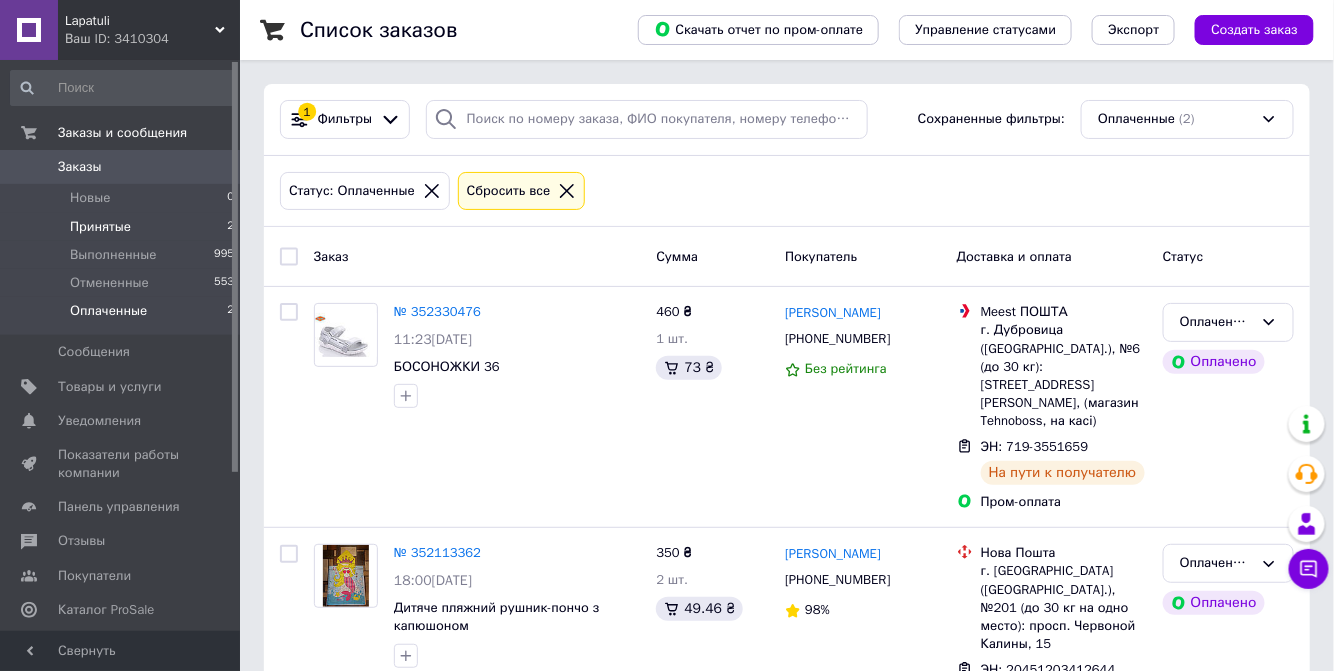 click on "Принятые" at bounding box center [100, 227] 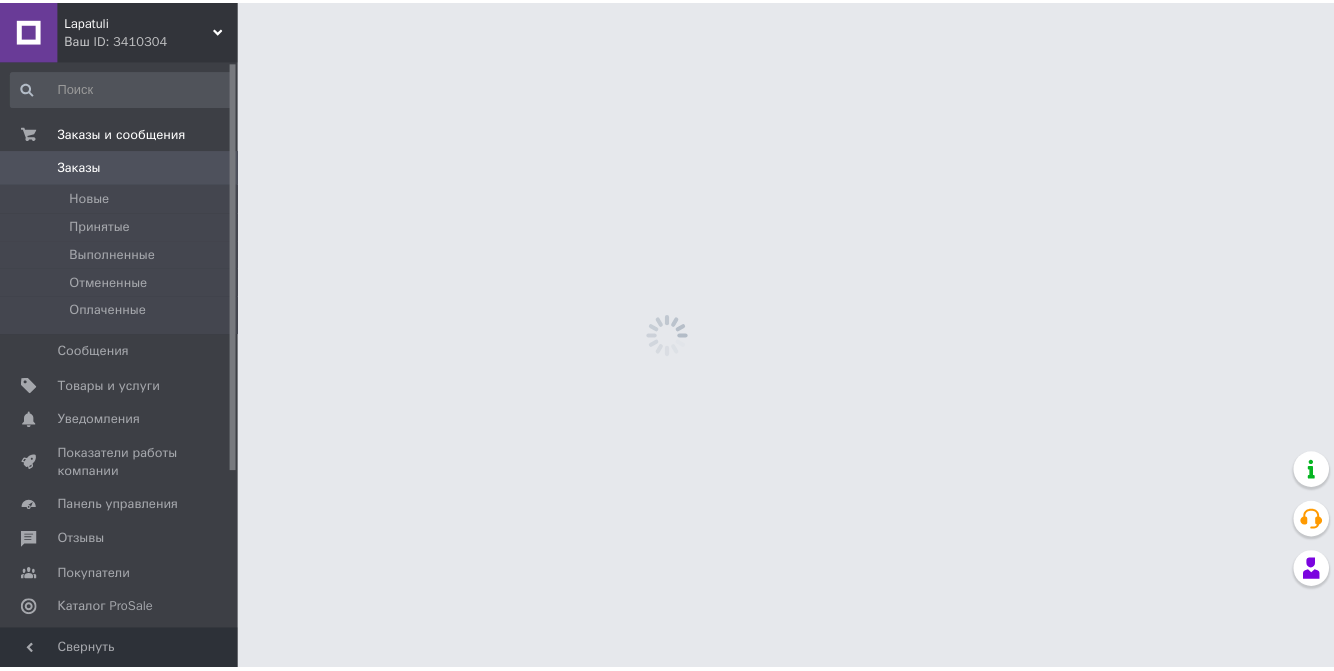 scroll, scrollTop: 0, scrollLeft: 0, axis: both 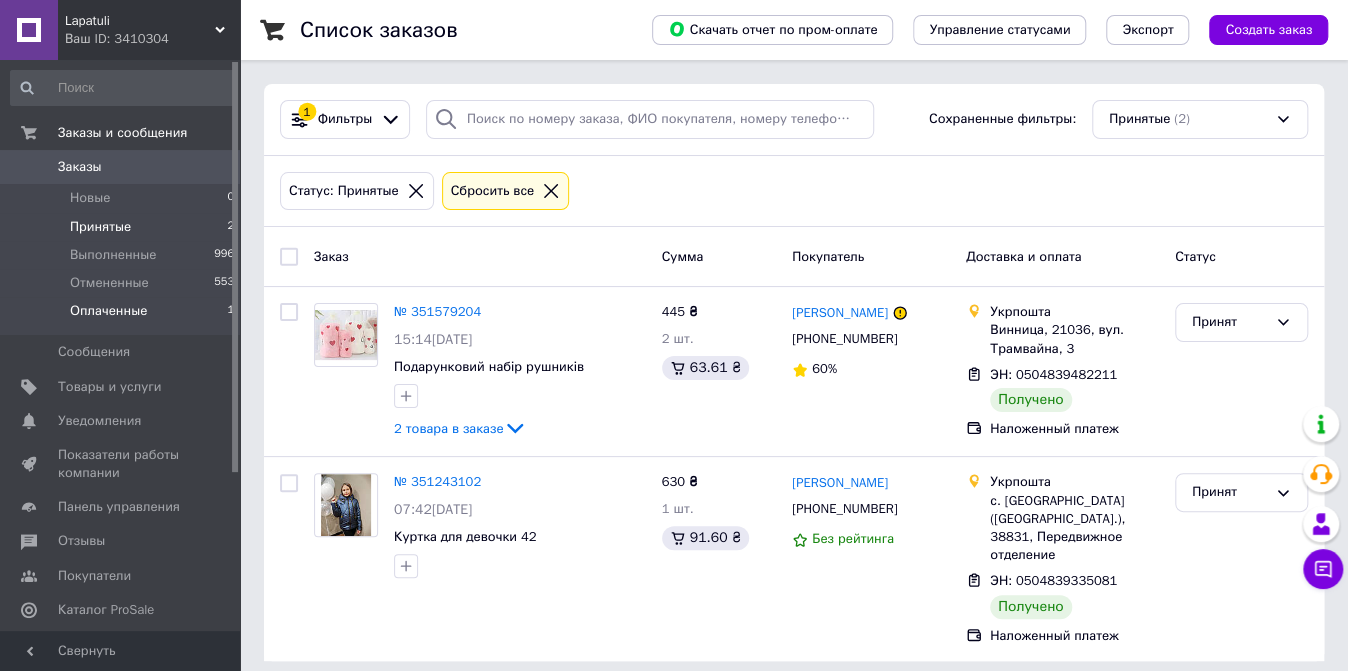 click on "Оплаченные" at bounding box center [108, 311] 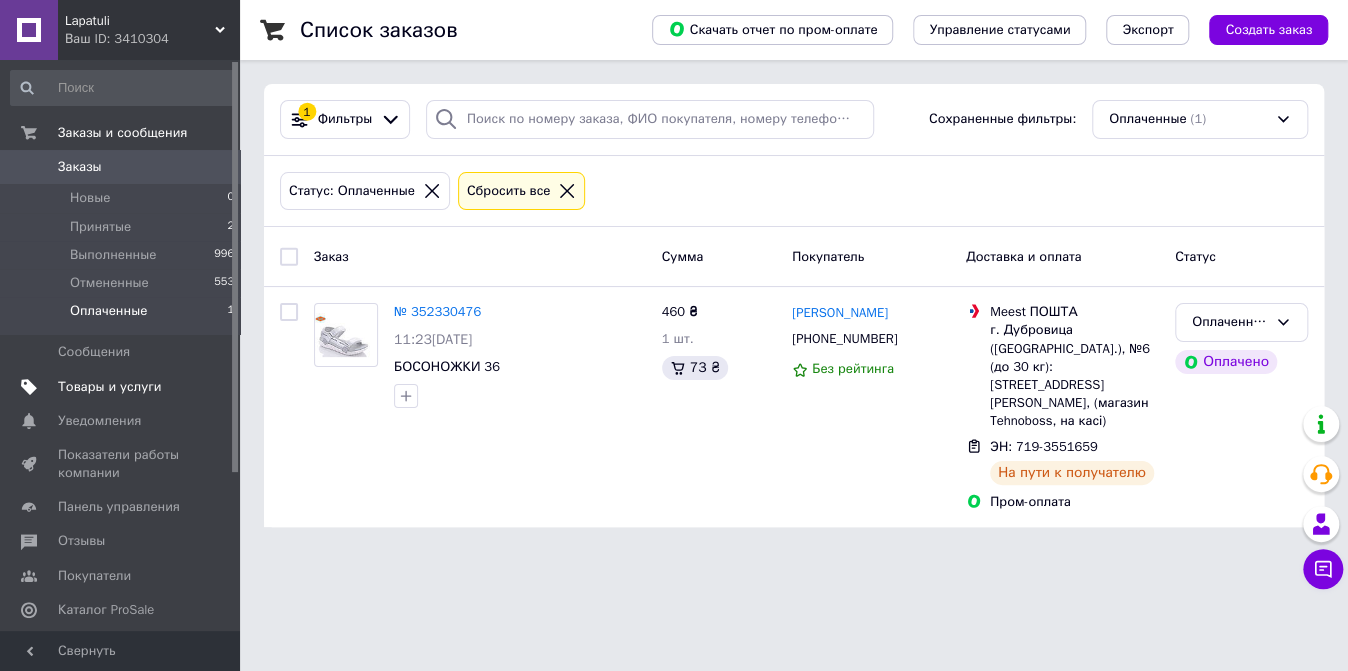 click on "Товары и услуги" at bounding box center [110, 387] 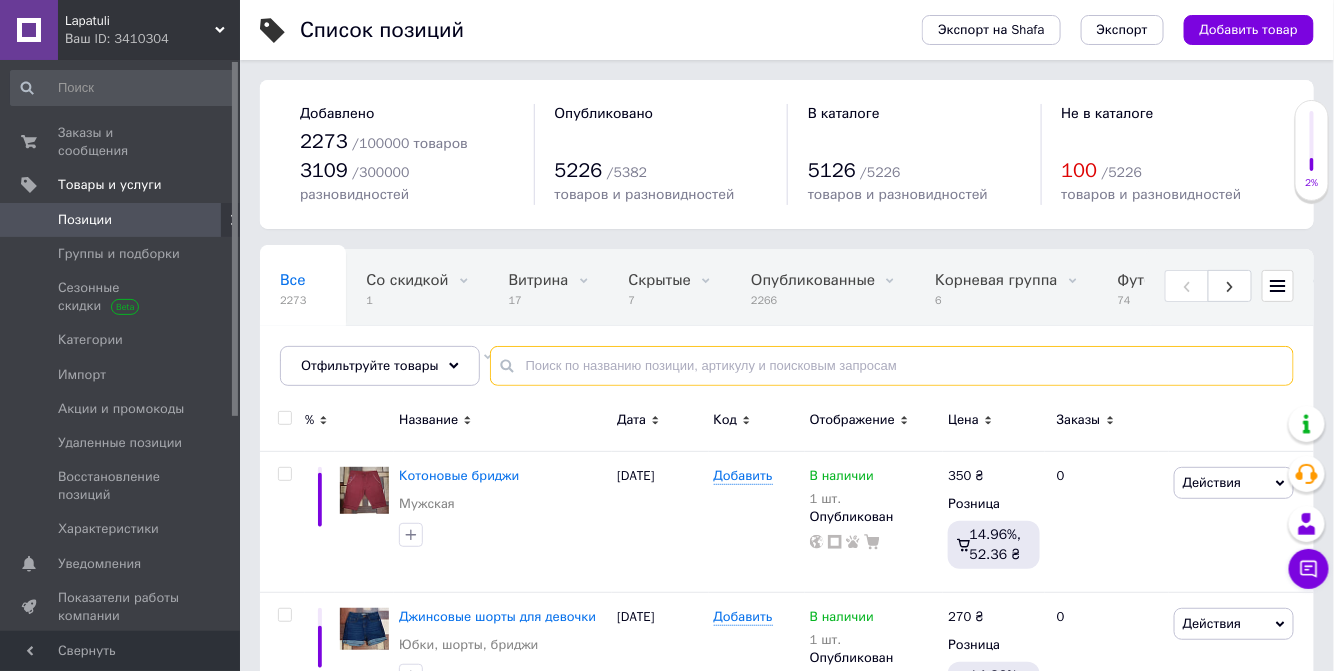 paste on "Футболка женская, размер S,М, замеры размер S длина 55 см. полуобхват груди 37 см. размер М длина 58 см. полуобхват груди 38 см. погрешности в замерах +-1-2 см. Цена: 170 грн." 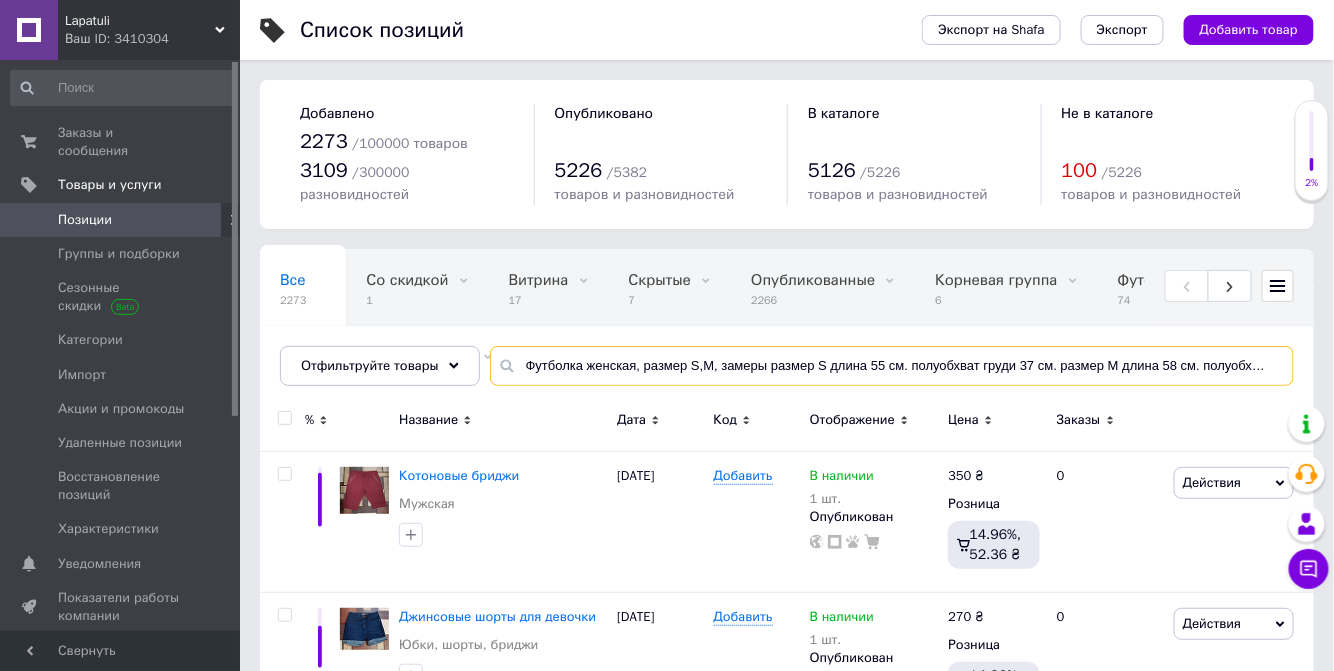 scroll, scrollTop: 0, scrollLeft: 365, axis: horizontal 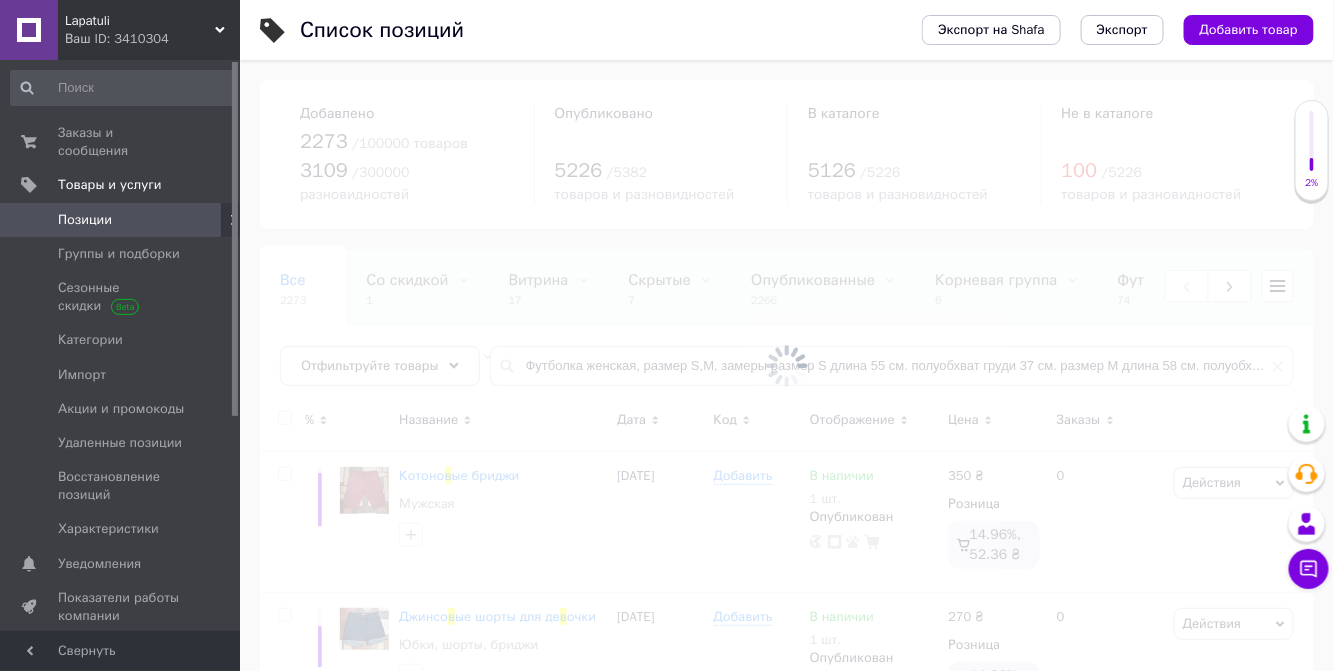 click at bounding box center [787, 365] 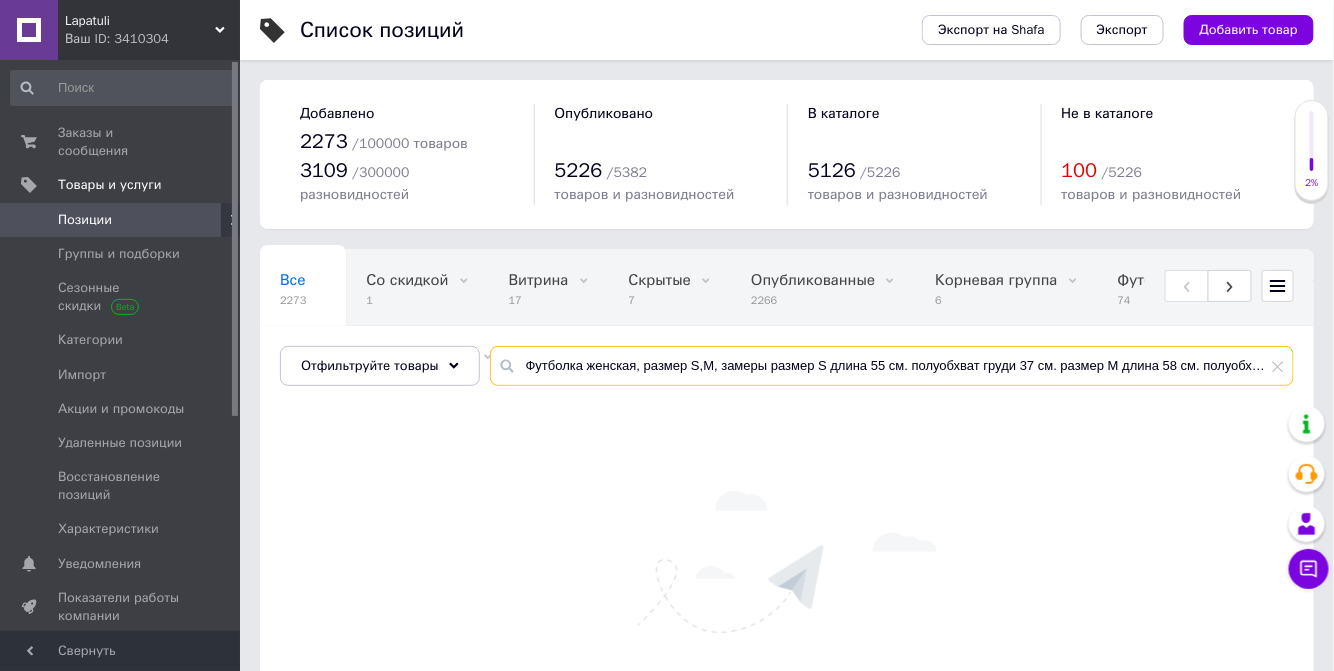scroll, scrollTop: 0, scrollLeft: 365, axis: horizontal 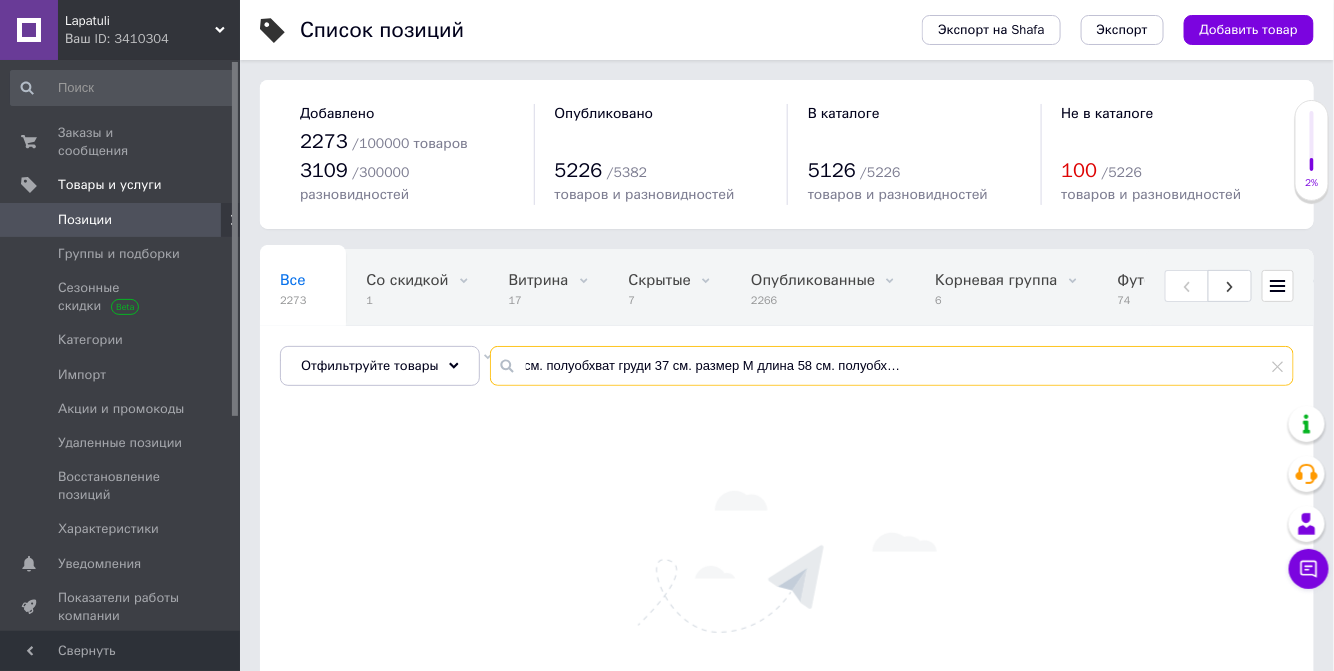 drag, startPoint x: 628, startPoint y: 340, endPoint x: 1347, endPoint y: 377, distance: 719.9514 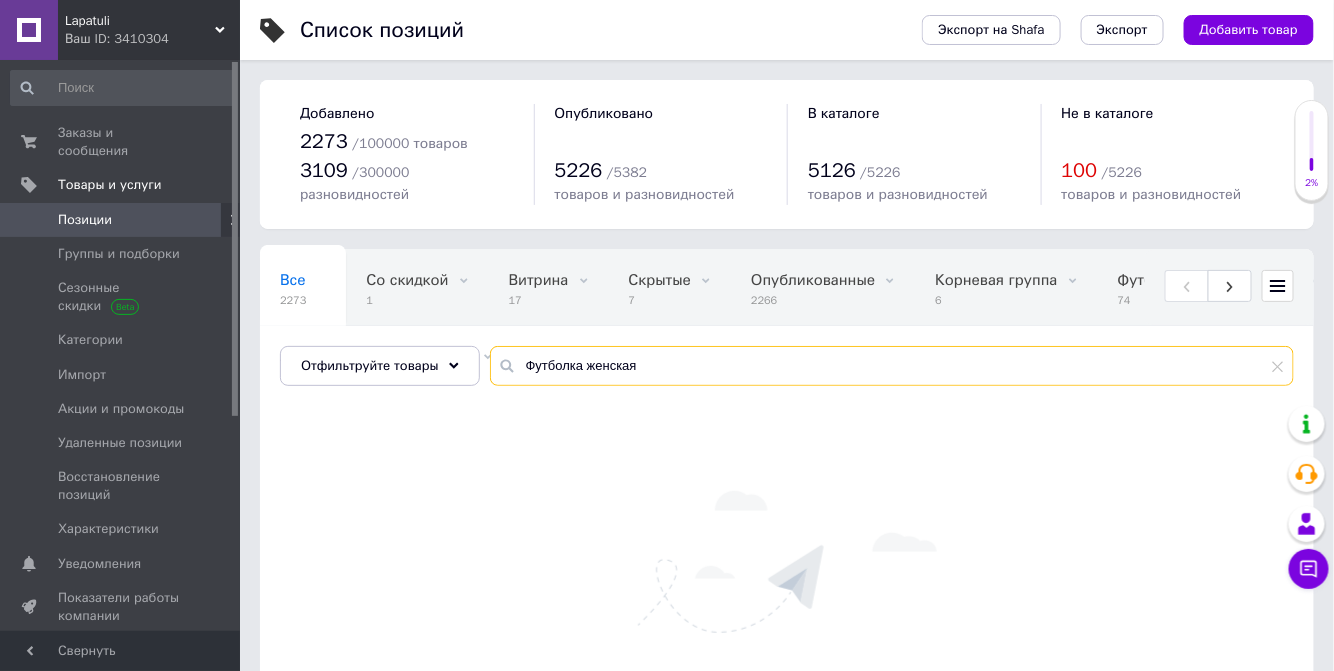 scroll, scrollTop: 0, scrollLeft: 0, axis: both 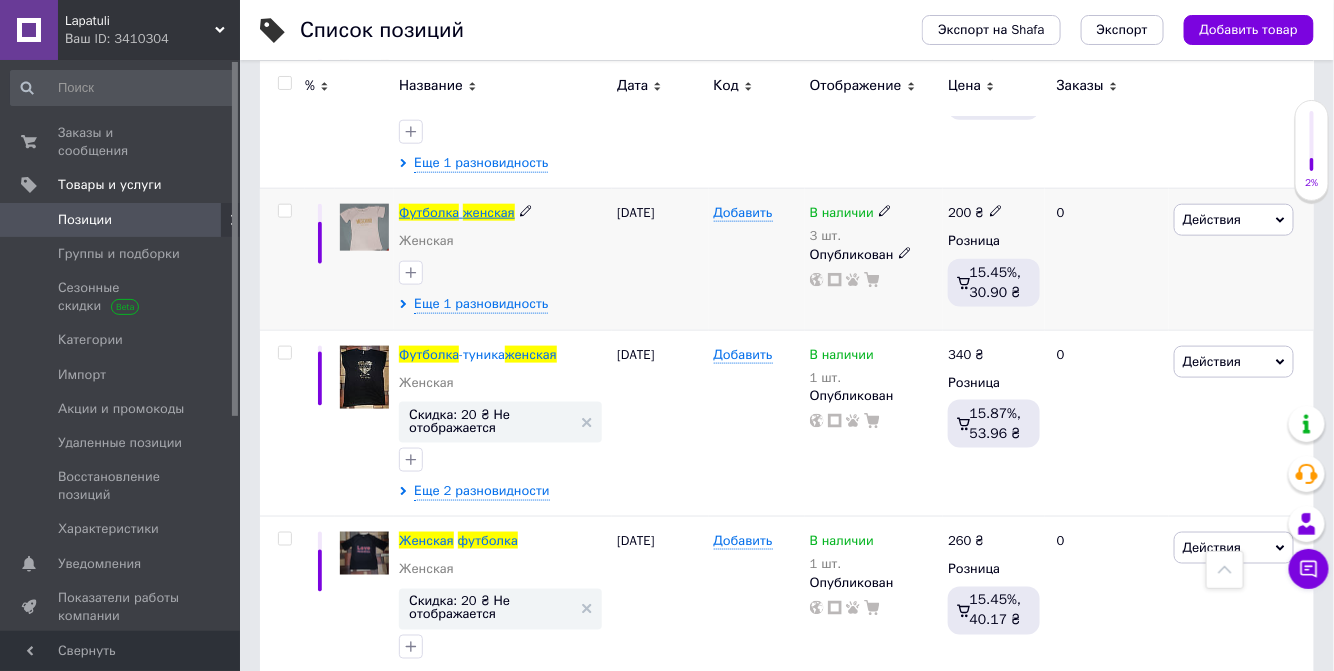 type on "Футболка женская" 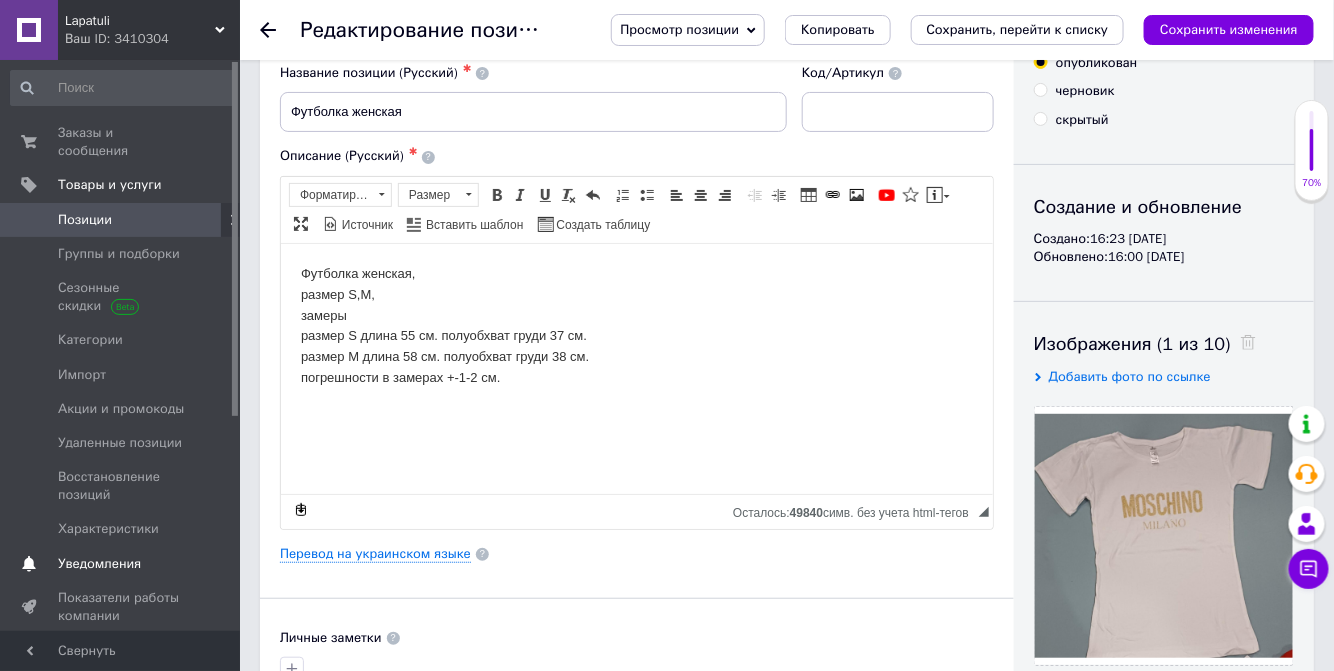scroll, scrollTop: 90, scrollLeft: 0, axis: vertical 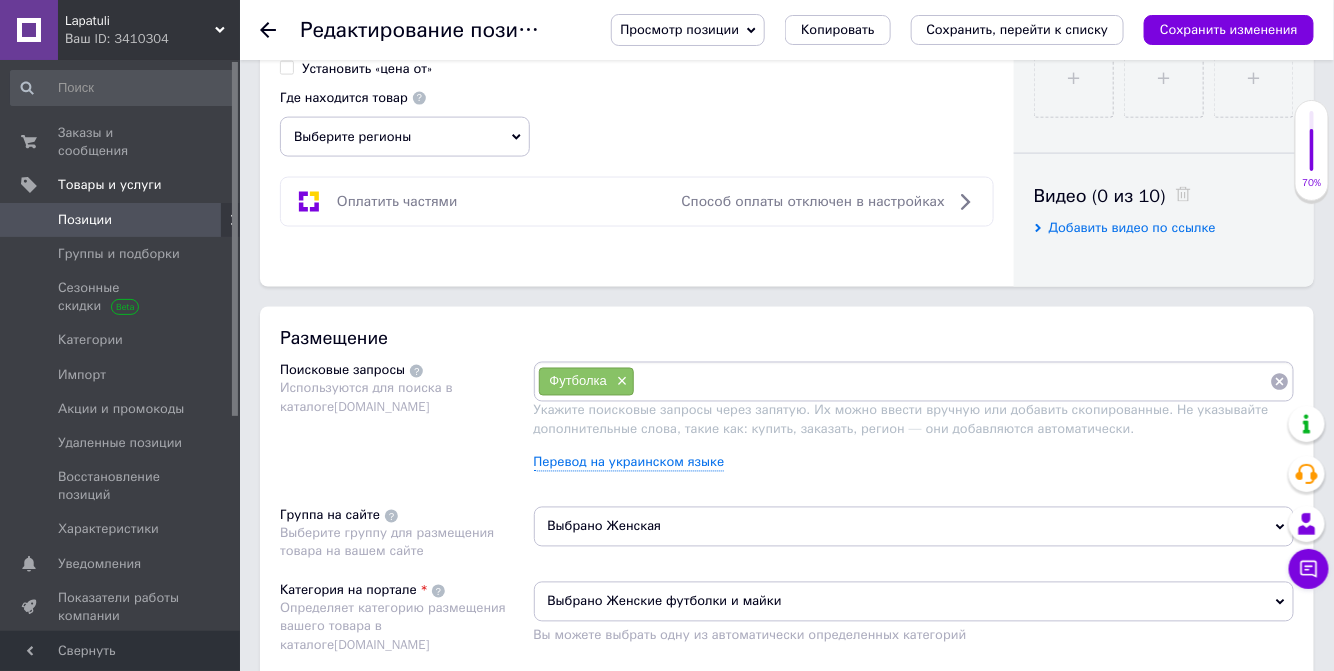 click on "Выбрано Женская" at bounding box center (914, 527) 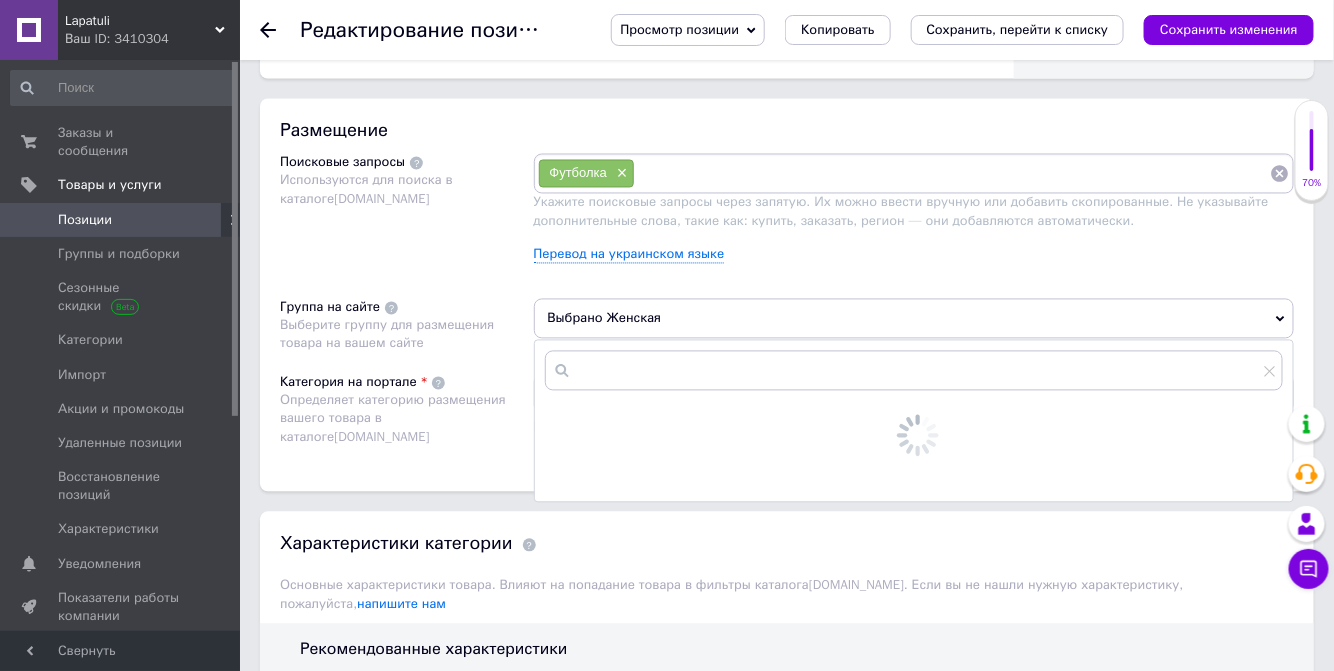scroll, scrollTop: 1272, scrollLeft: 0, axis: vertical 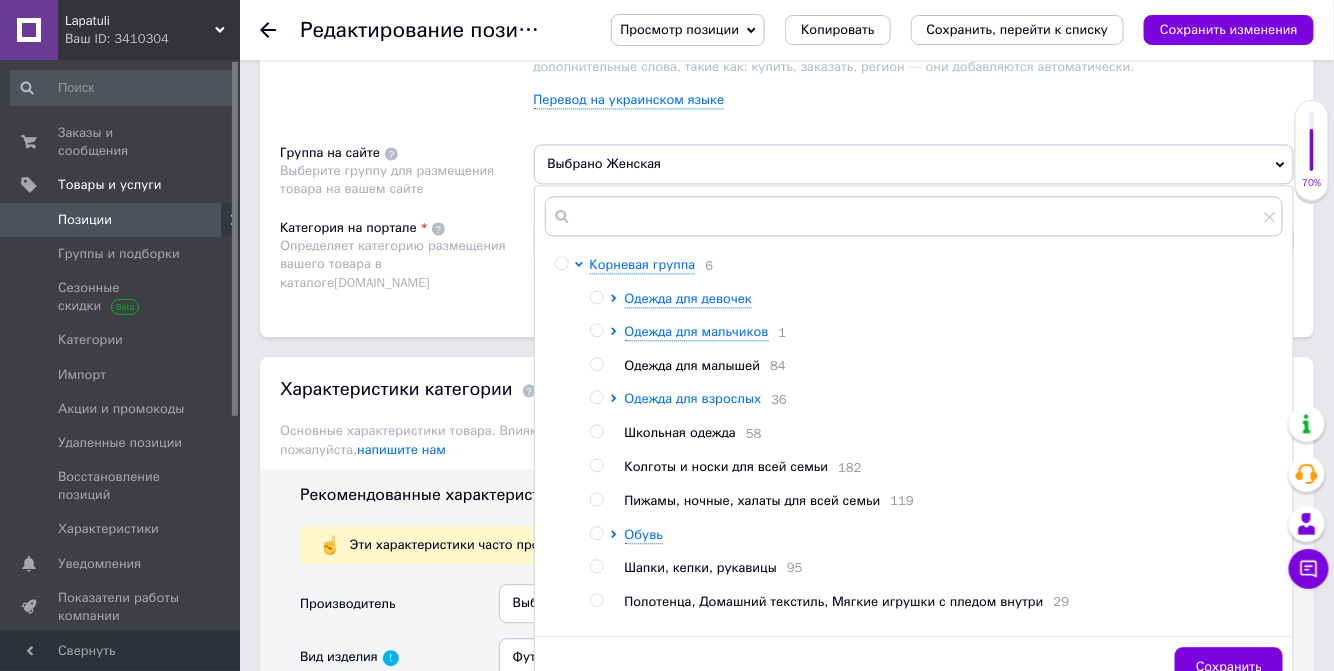 click on "Одежда для взрослых" at bounding box center (693, 398) 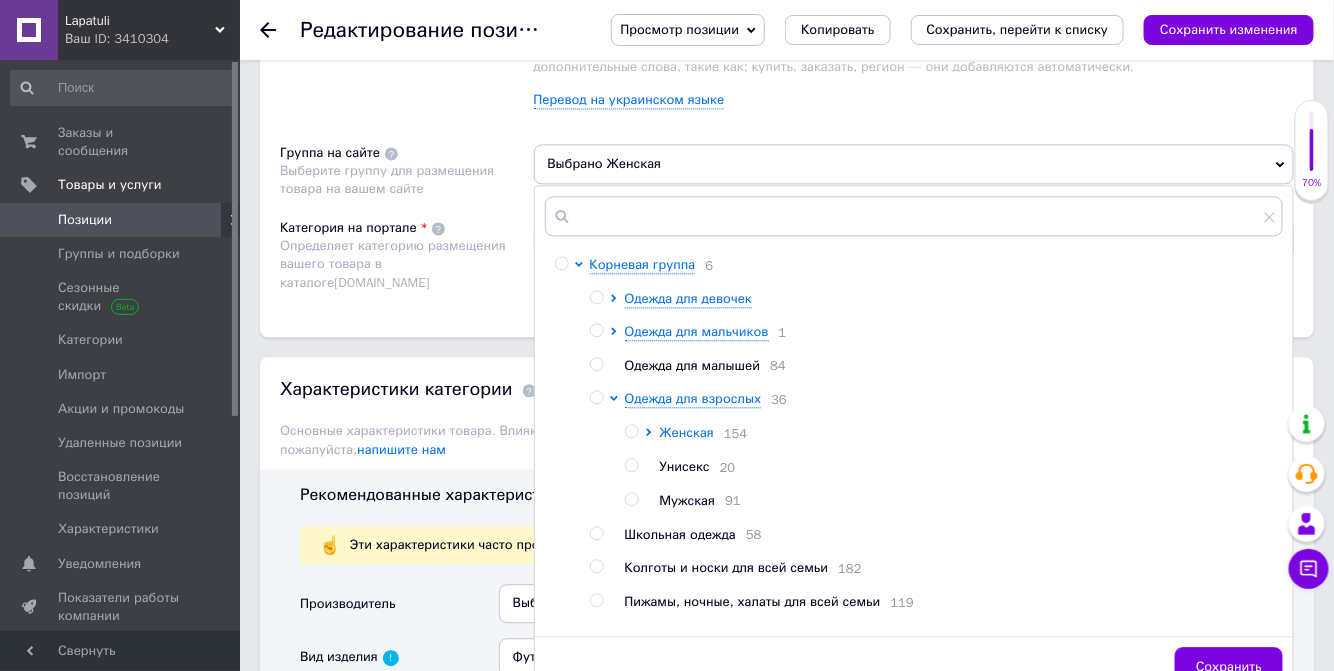 click on "Женская" at bounding box center (687, 432) 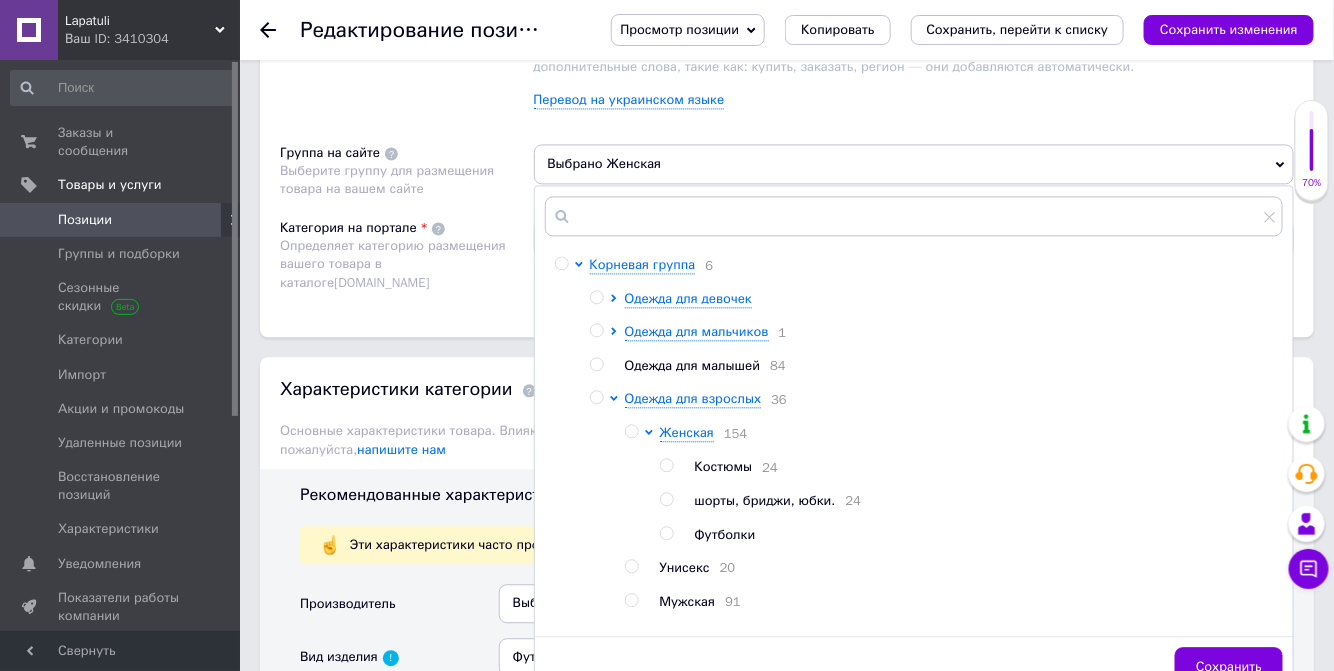 click on "Футболки" at bounding box center [725, 534] 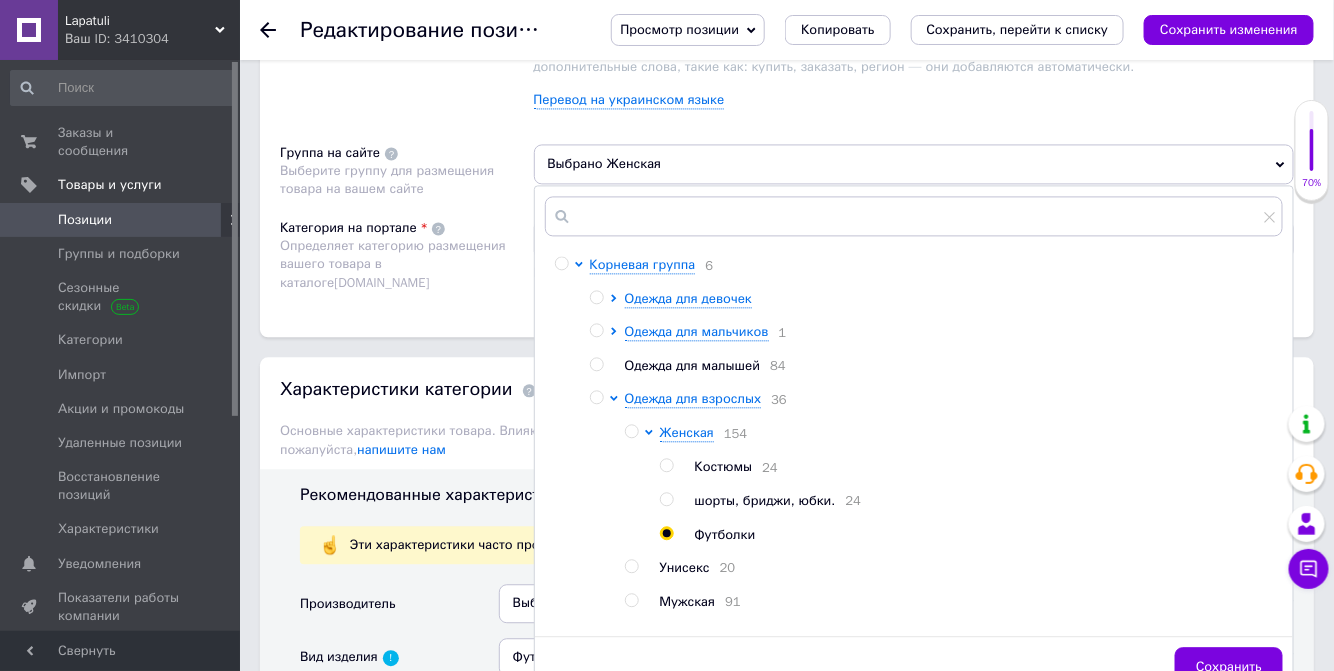 radio on "true" 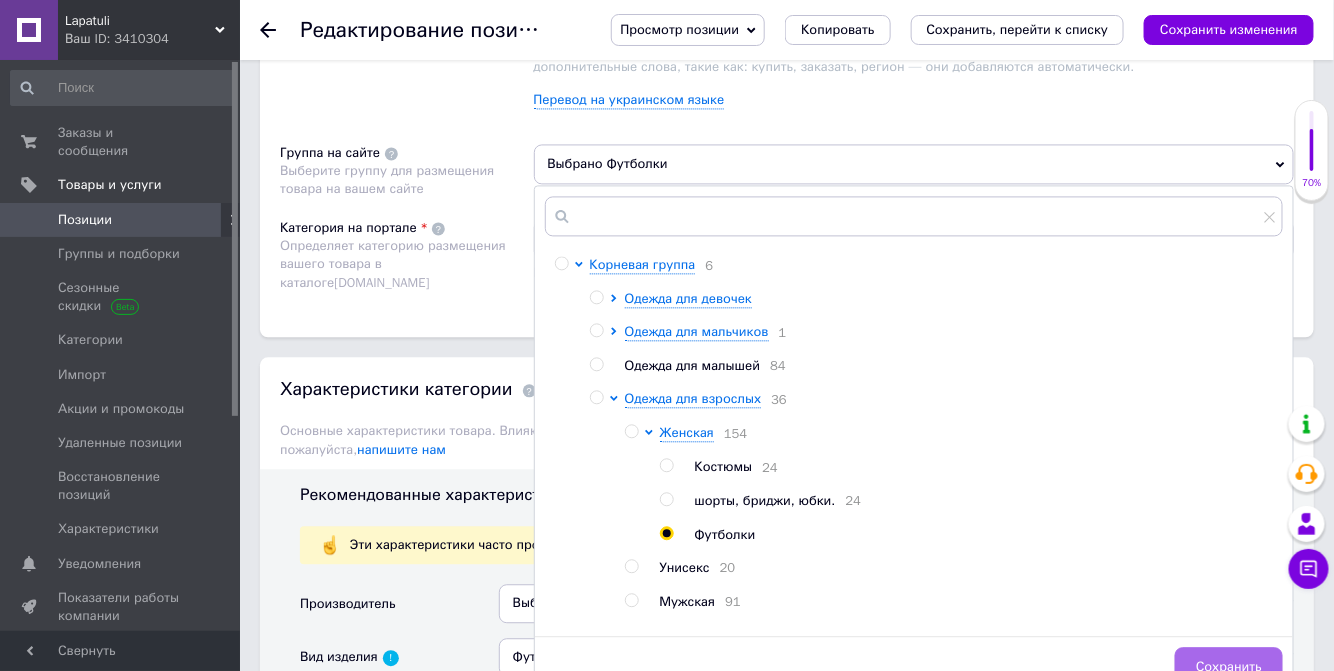 click on "Сохранить" at bounding box center (1229, 667) 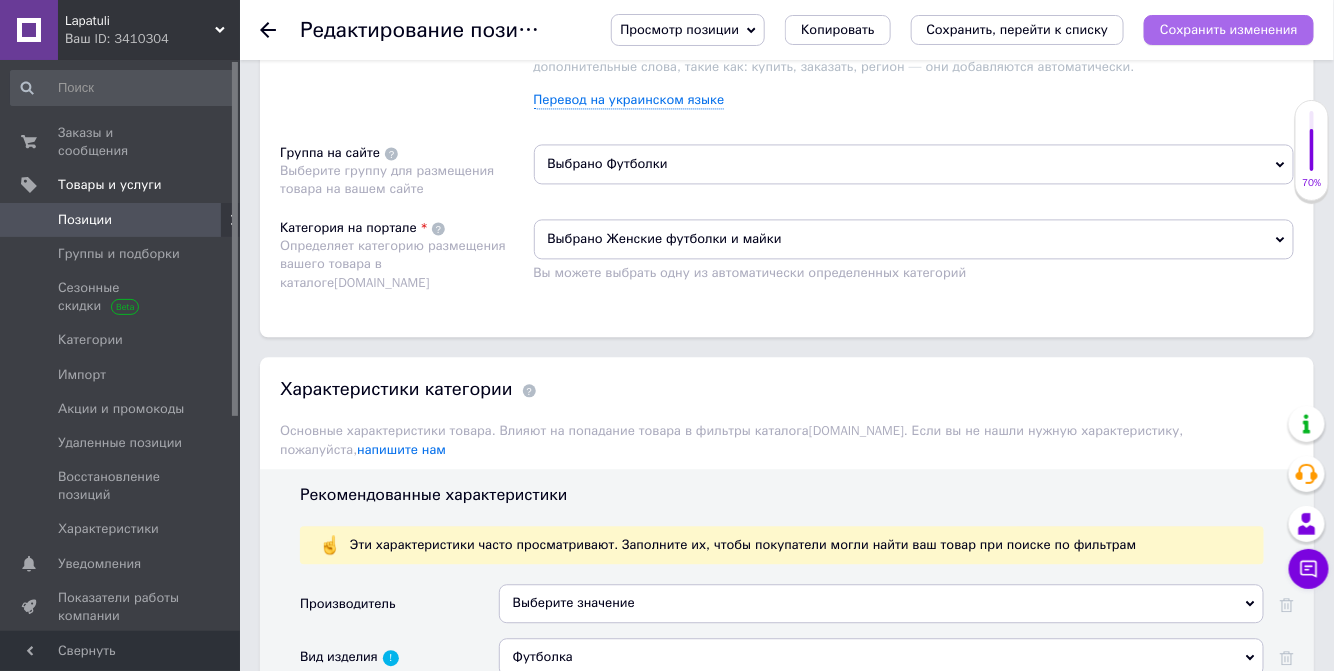 click on "Сохранить изменения" at bounding box center [1229, 30] 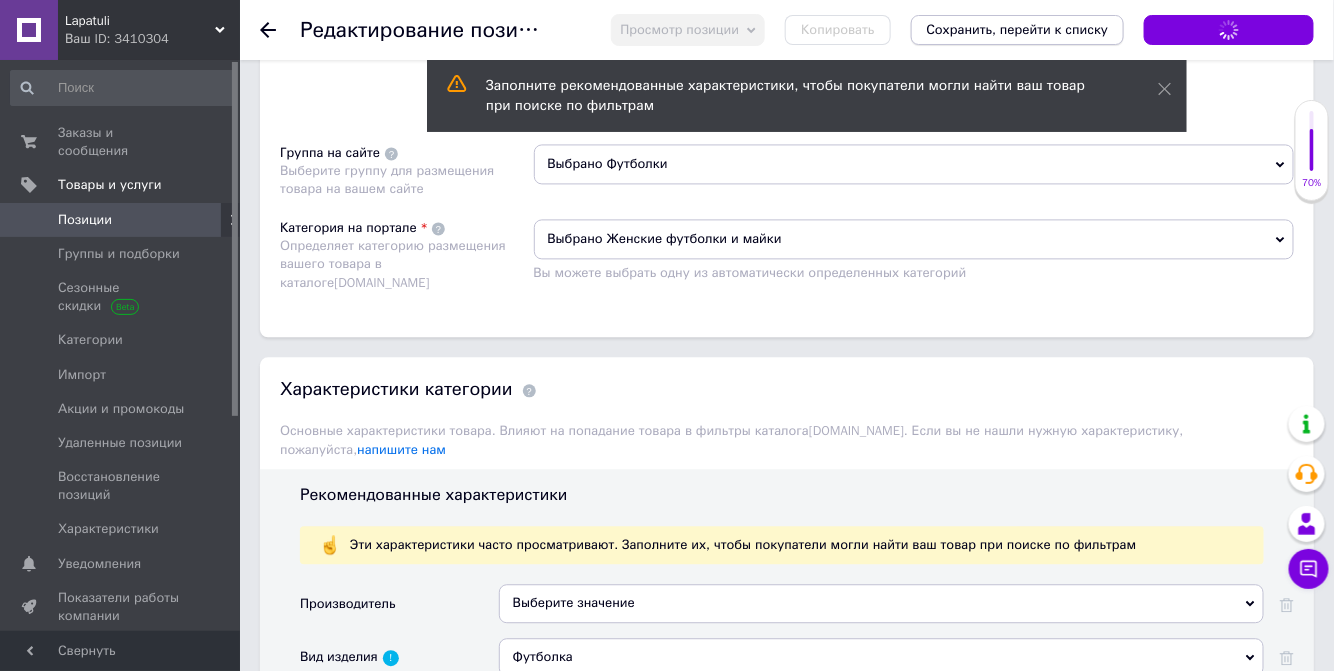 click on "Сохранить, перейти к списку" at bounding box center [1018, 29] 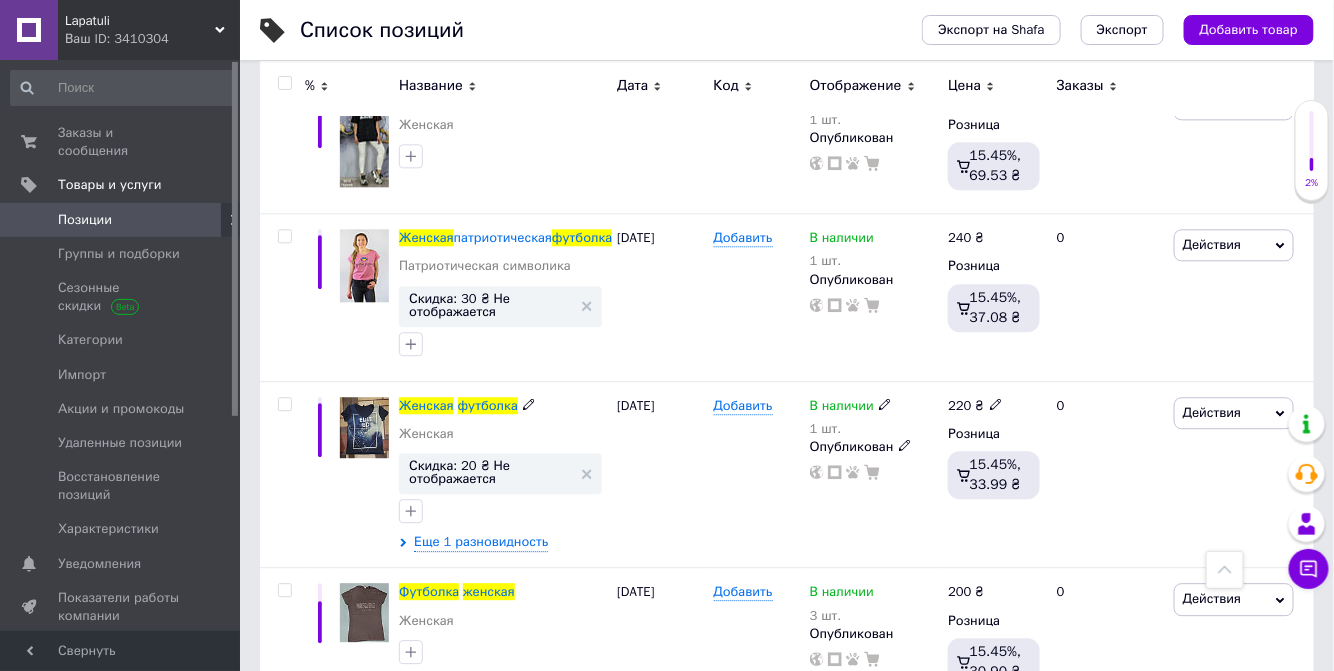 scroll, scrollTop: 1909, scrollLeft: 0, axis: vertical 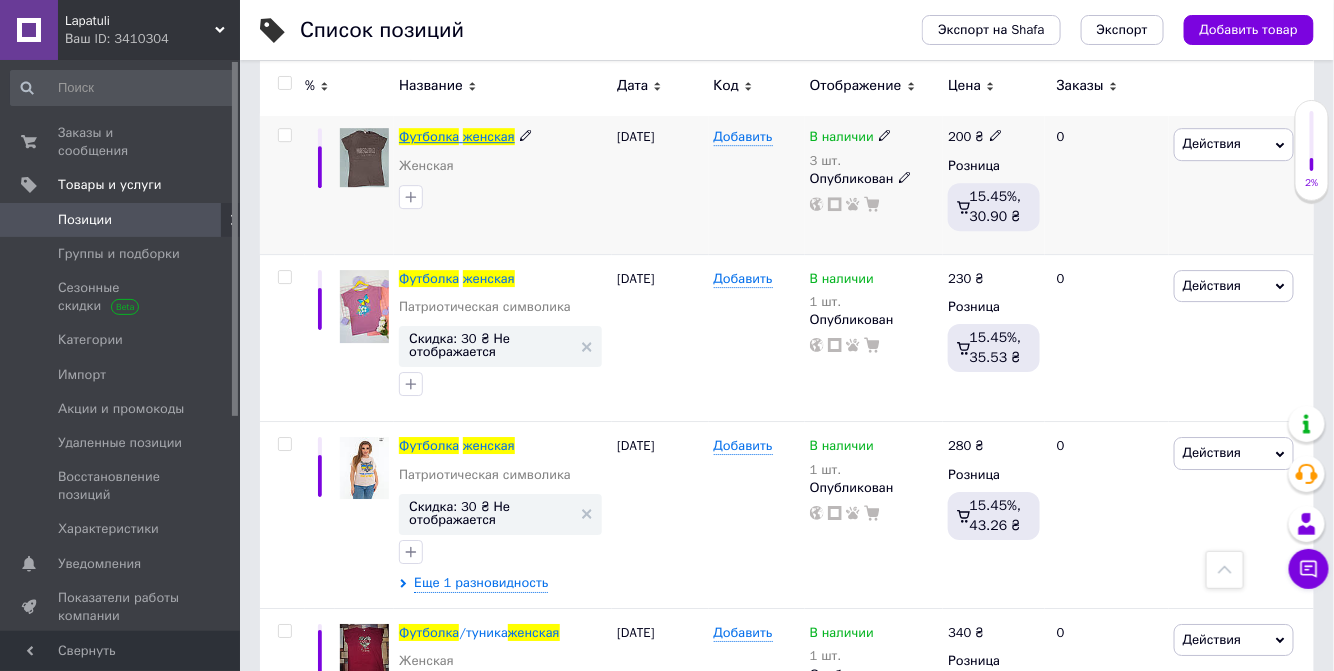 click on "женская" at bounding box center [489, 136] 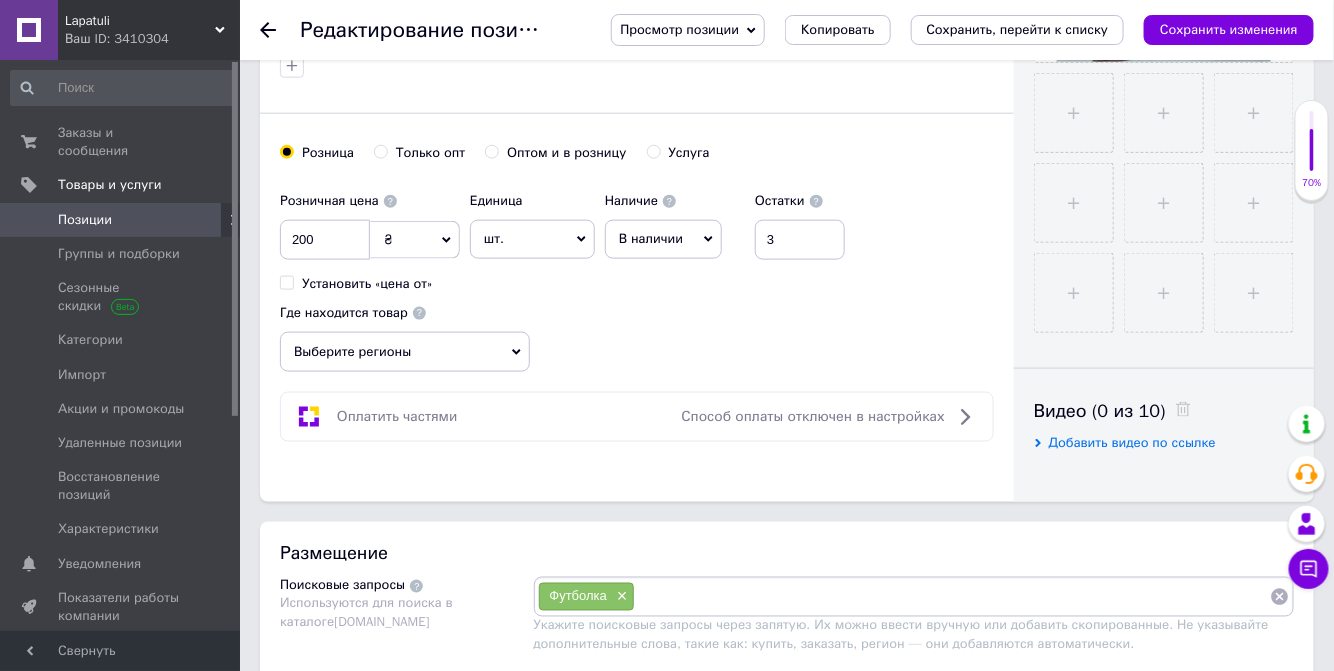 scroll, scrollTop: 909, scrollLeft: 0, axis: vertical 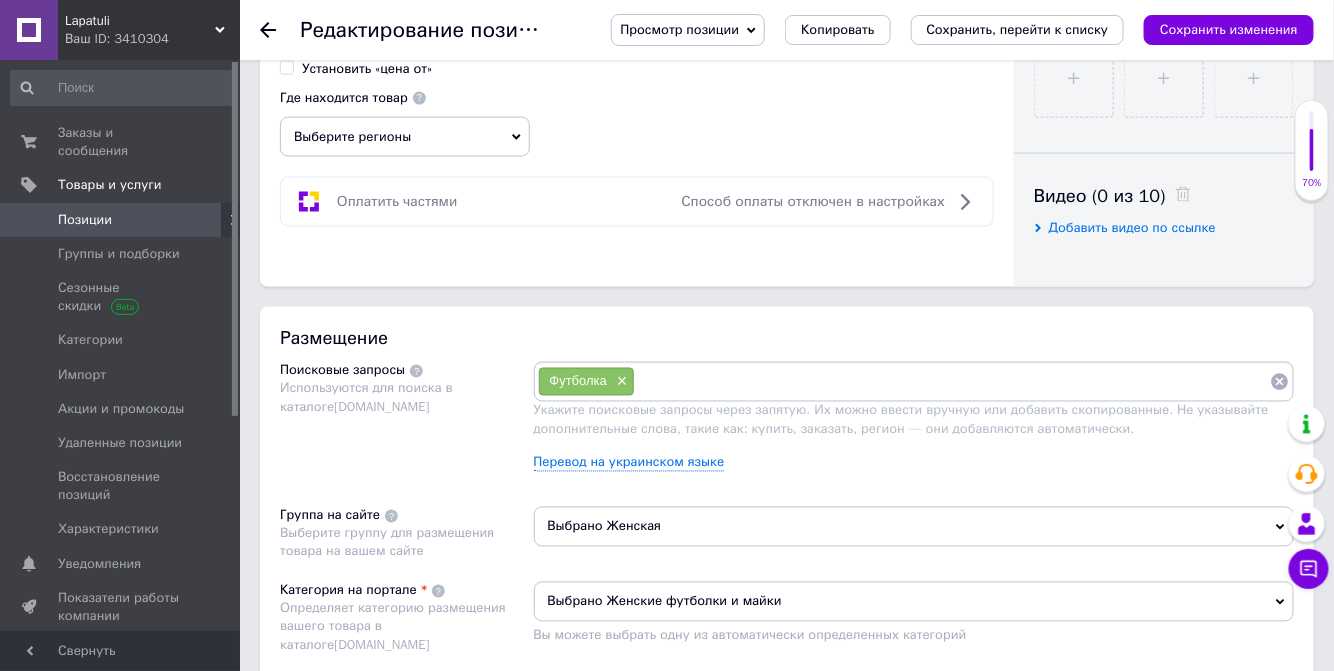 click on "Выбрано Женская" at bounding box center (914, 527) 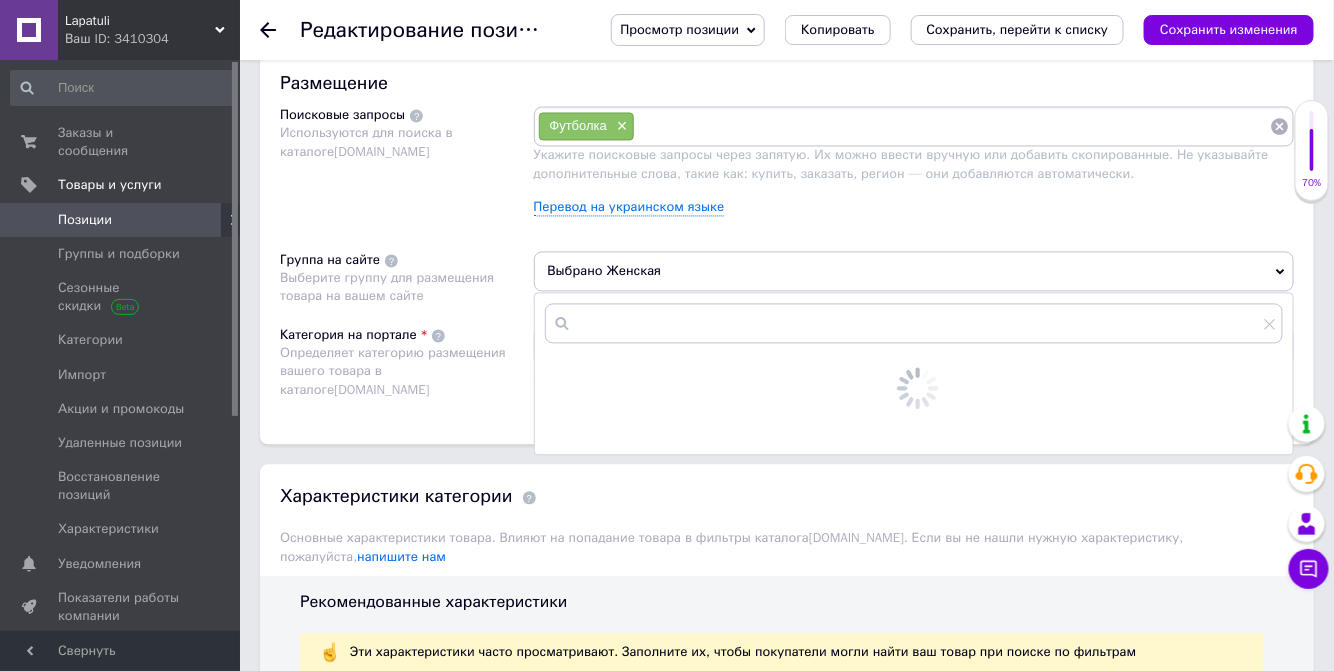 scroll, scrollTop: 1363, scrollLeft: 0, axis: vertical 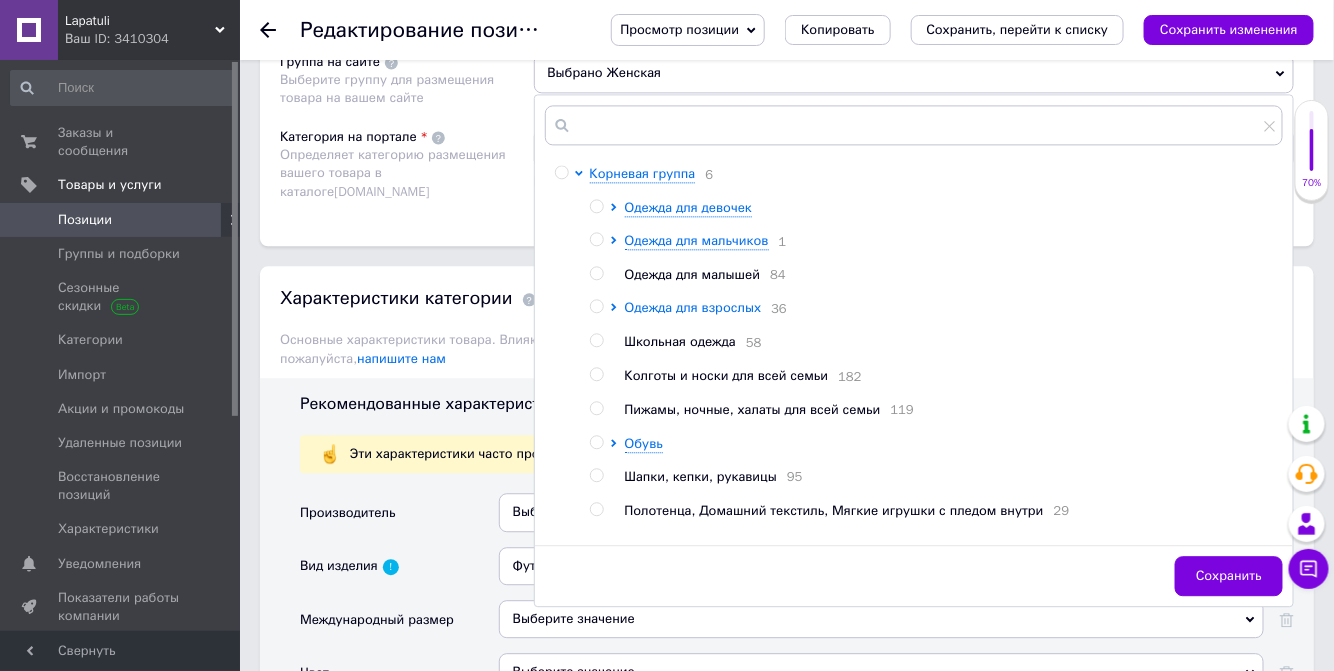 click on "Одежда для взрослых" at bounding box center [693, 307] 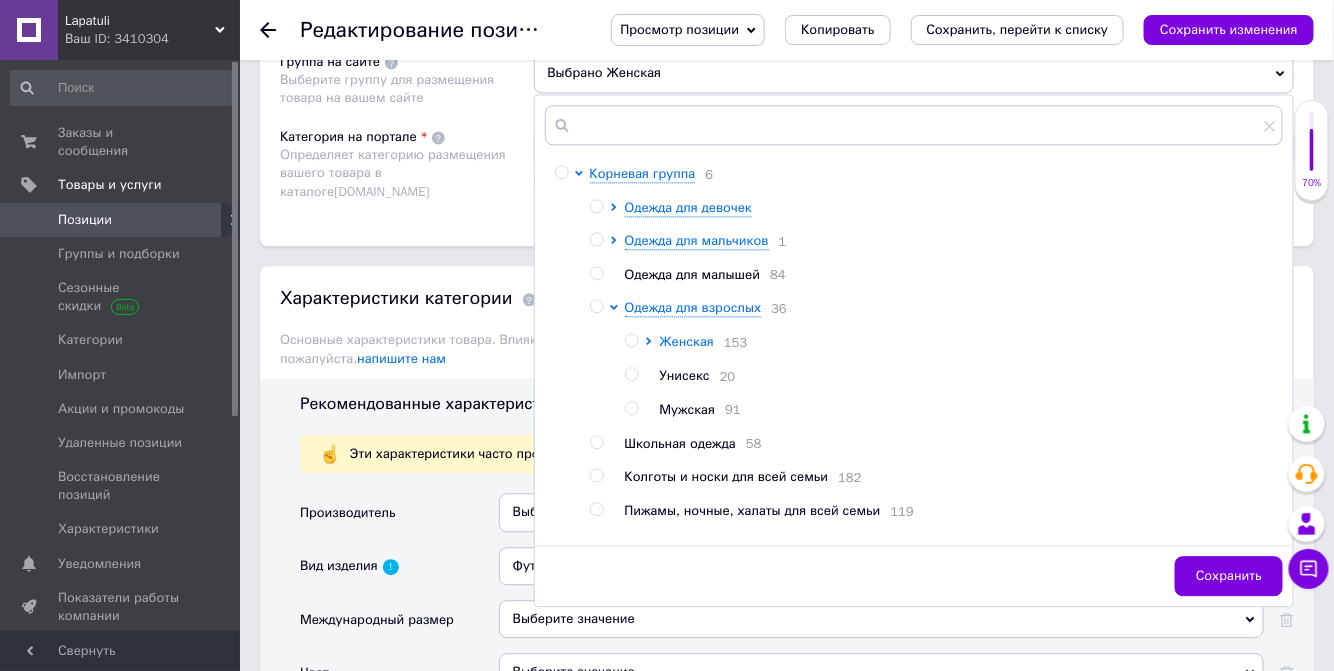click on "Женская" at bounding box center [687, 341] 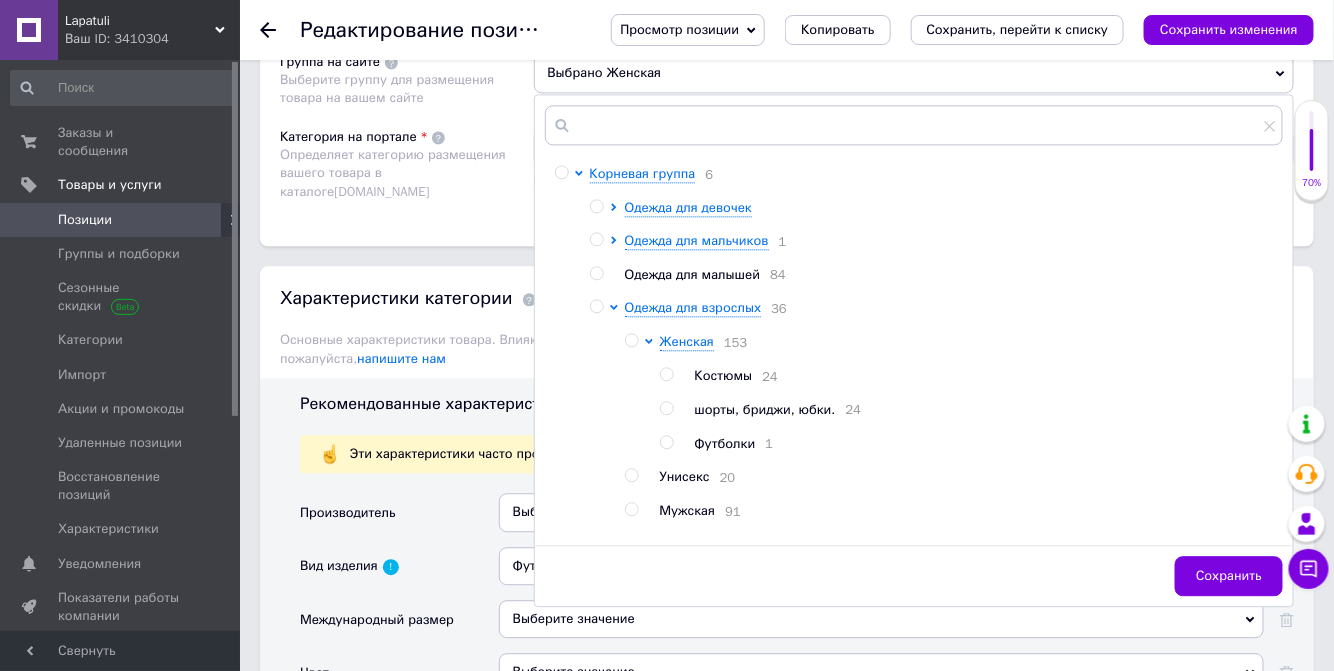 click on "Футболки" at bounding box center [725, 443] 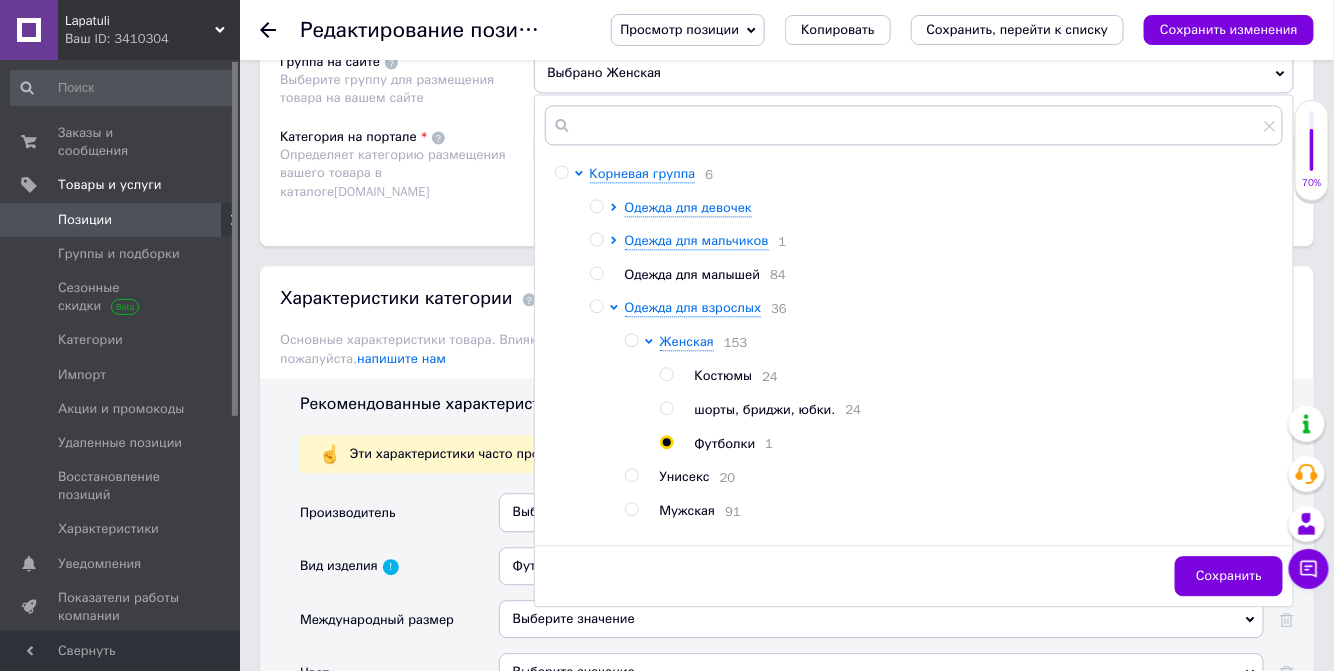 radio on "true" 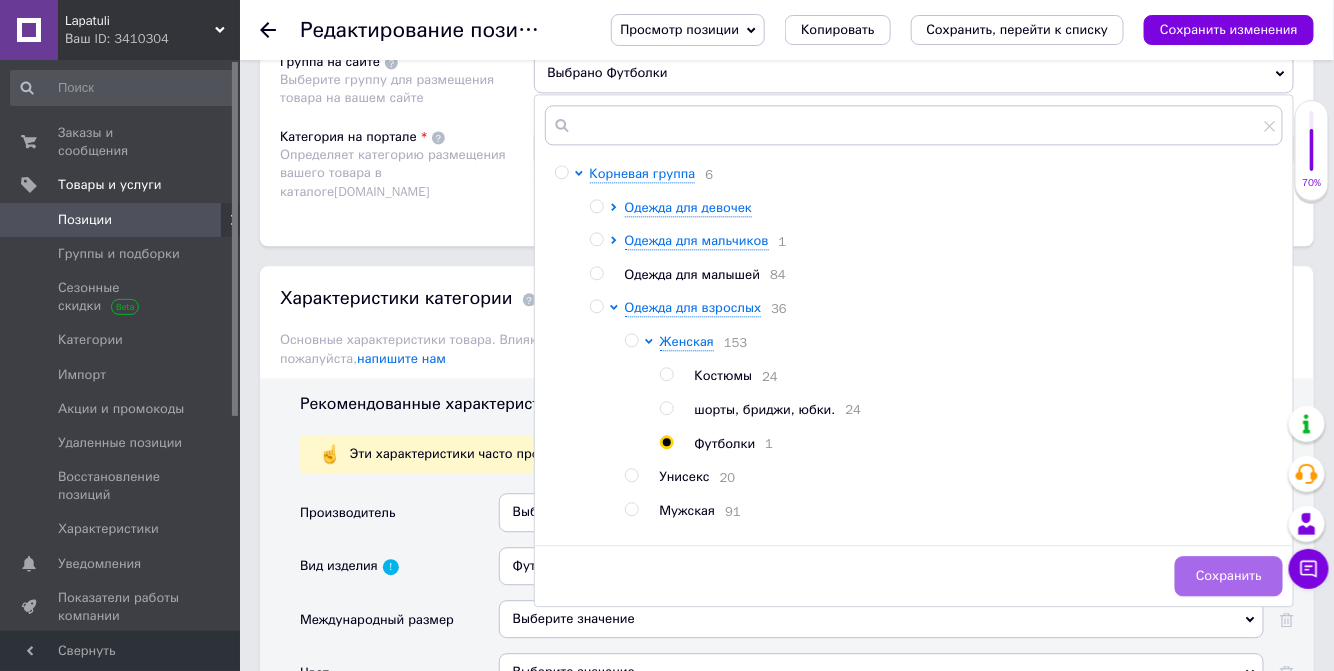 click on "Сохранить" at bounding box center [1229, 576] 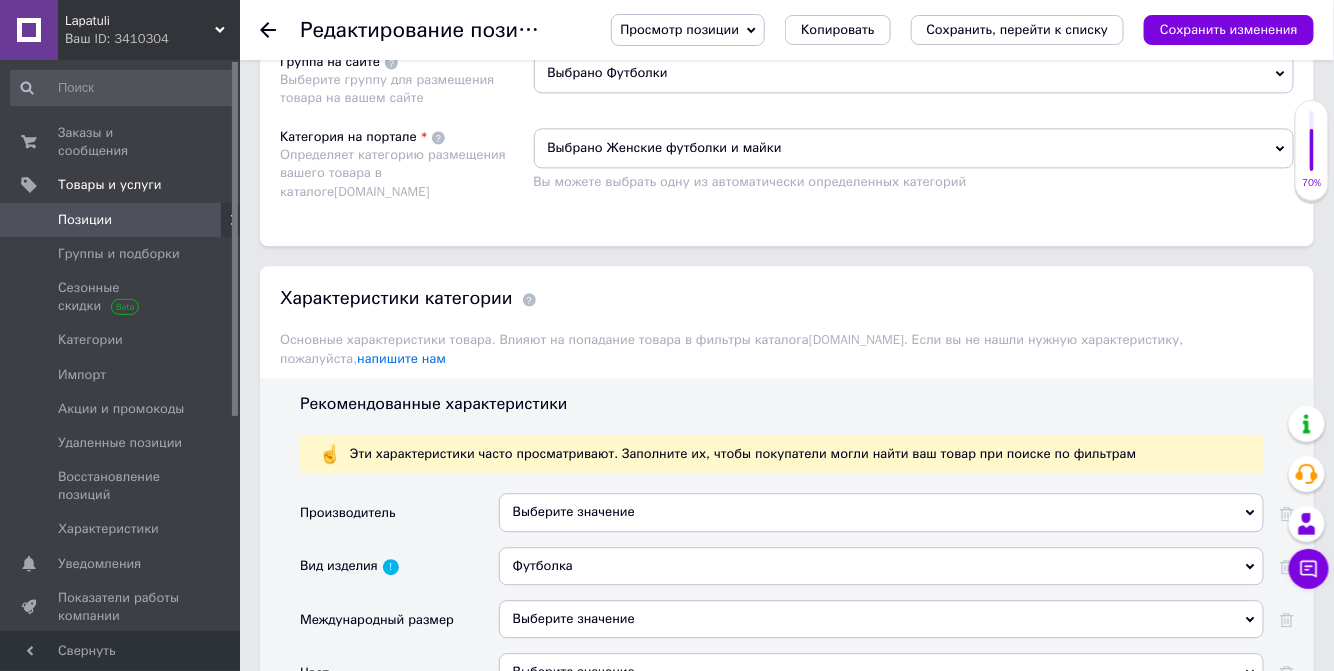 drag, startPoint x: 1272, startPoint y: 29, endPoint x: 1195, endPoint y: 30, distance: 77.00649 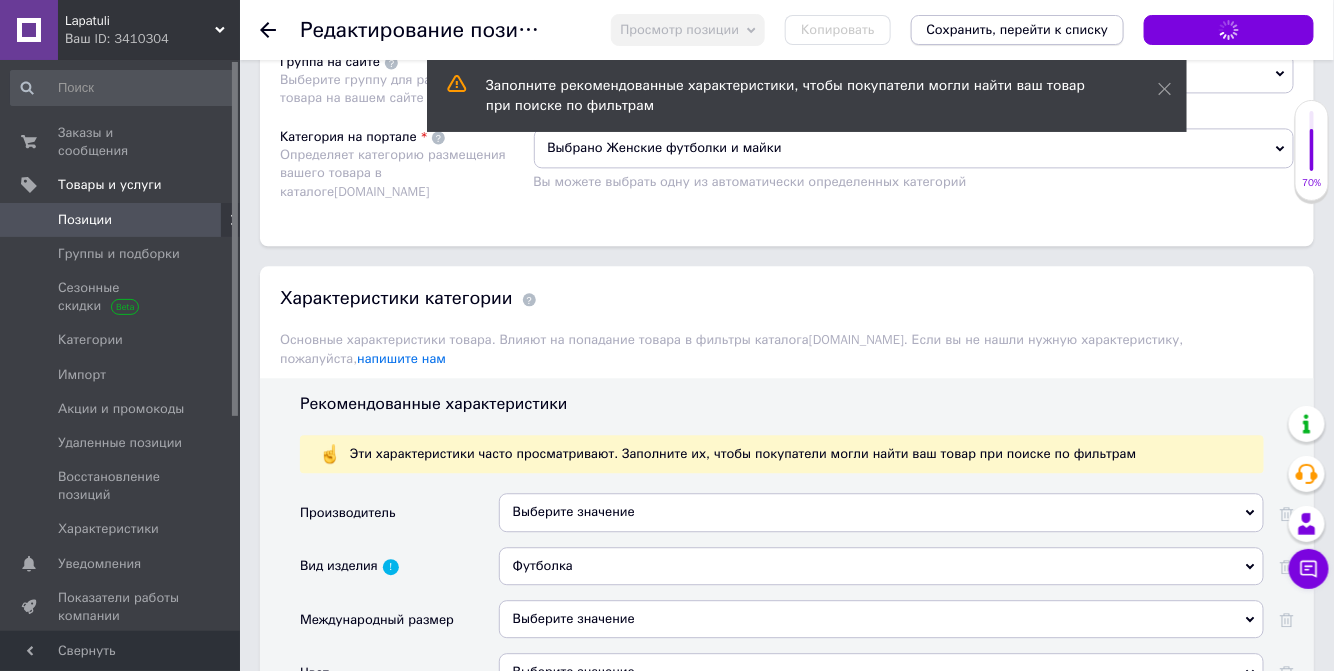 click on "Сохранить, перейти к списку" at bounding box center [1018, 29] 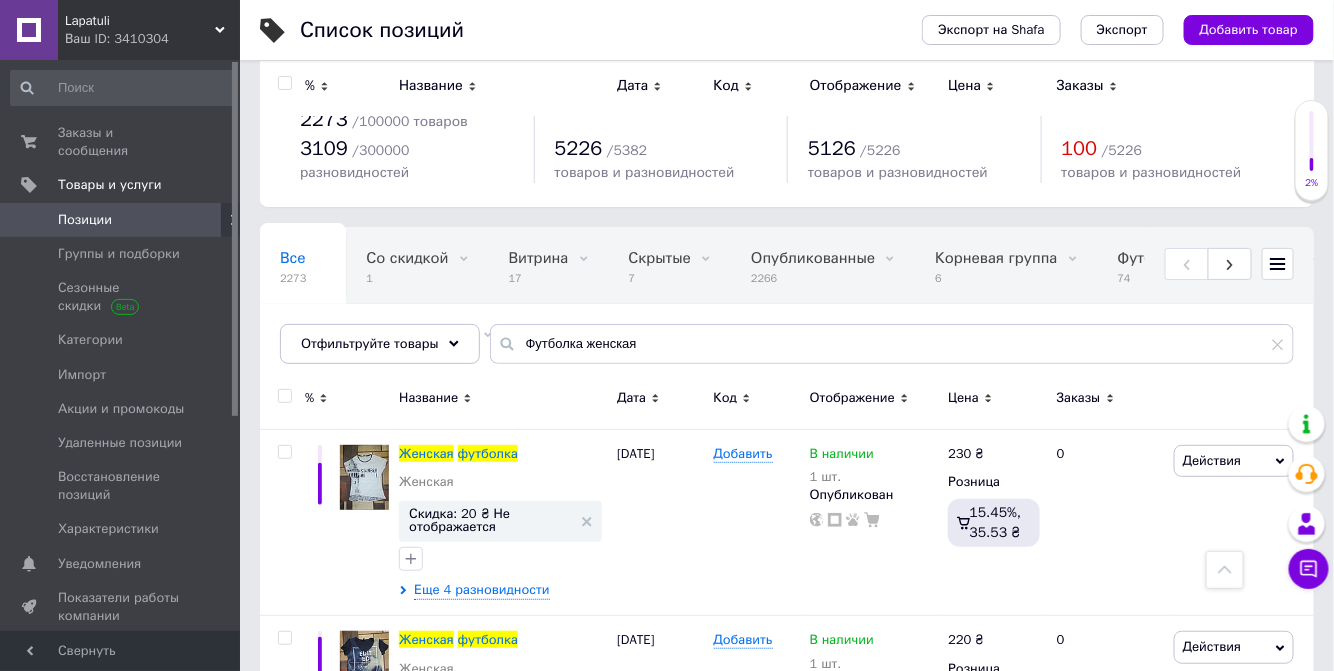 scroll, scrollTop: 0, scrollLeft: 0, axis: both 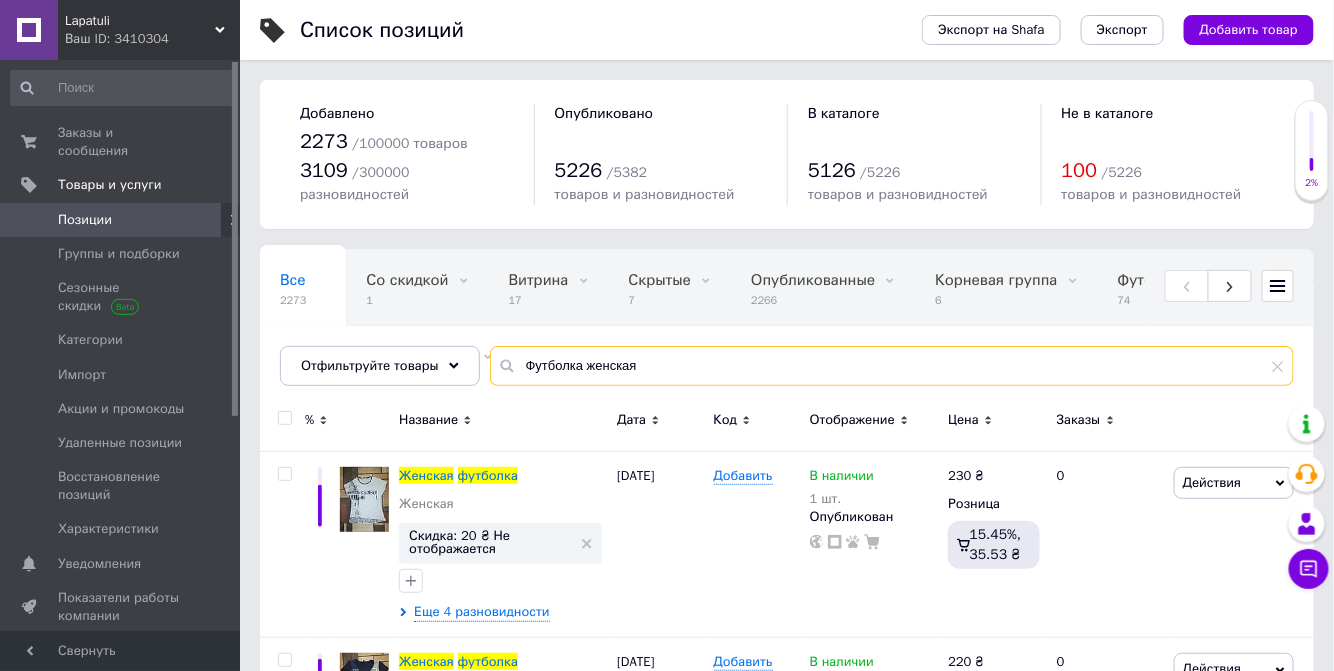 drag, startPoint x: 575, startPoint y: 342, endPoint x: 802, endPoint y: 346, distance: 227.03523 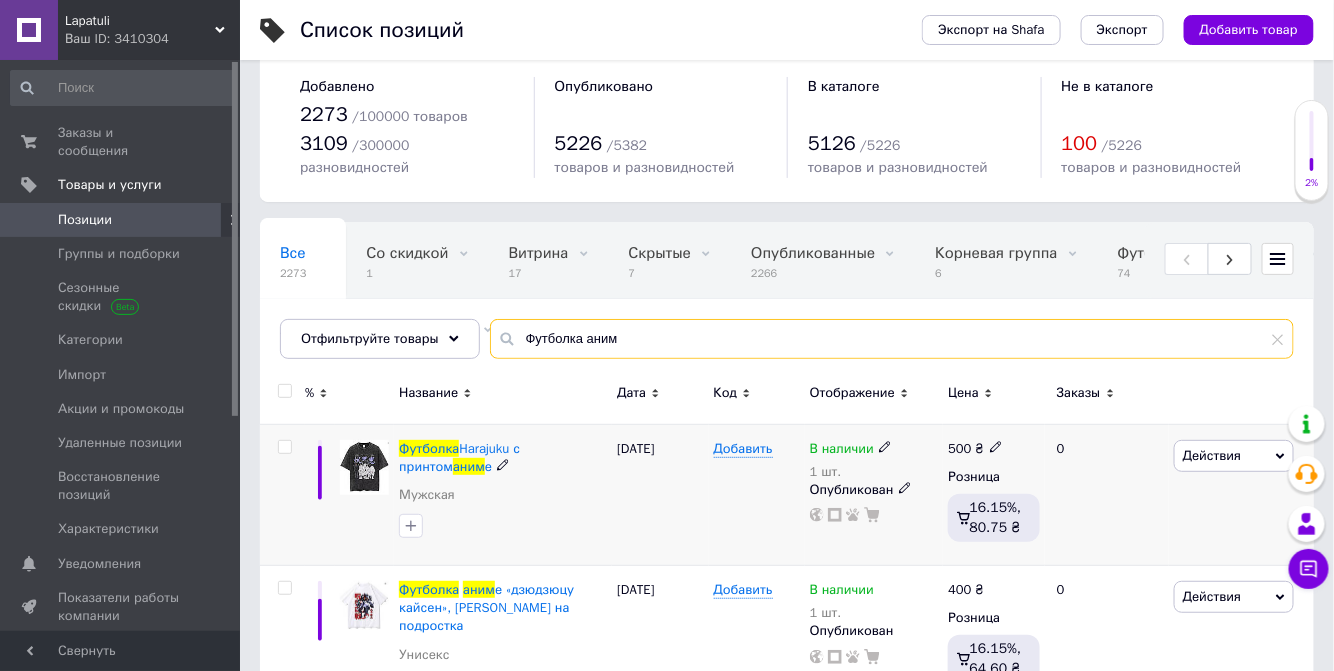 scroll, scrollTop: 0, scrollLeft: 0, axis: both 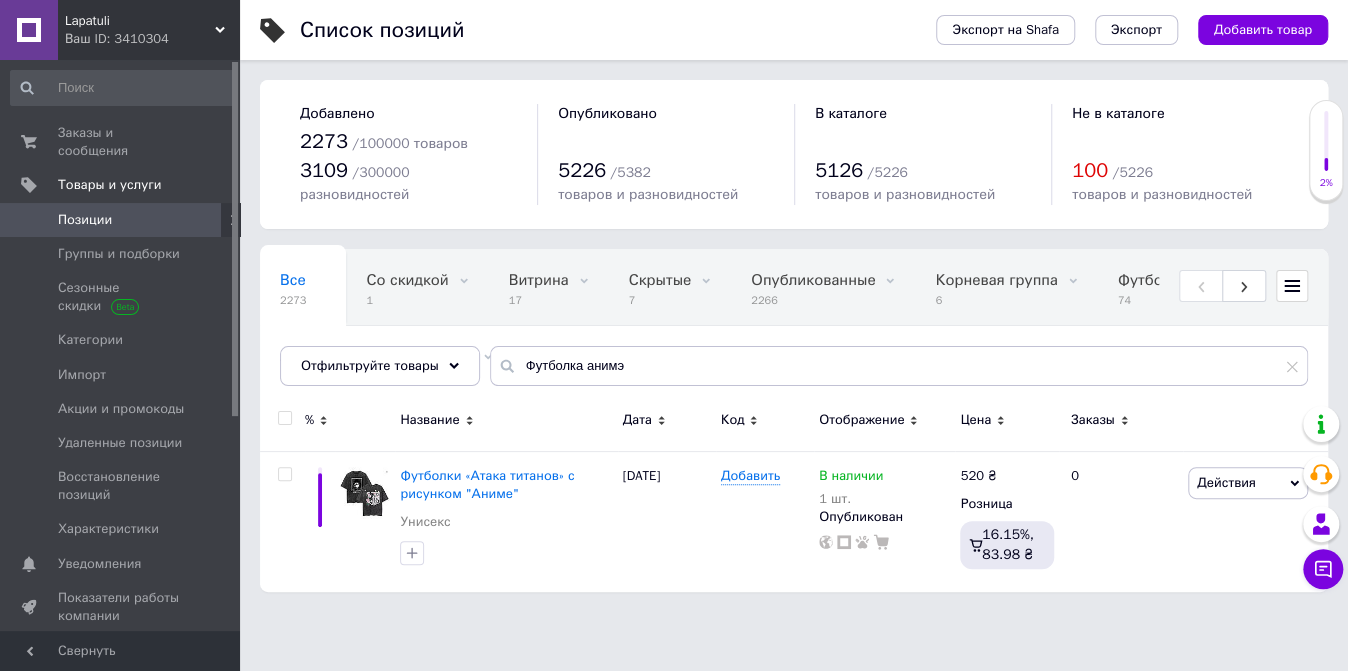 click on "Ваш ID: 3410304" at bounding box center [152, 39] 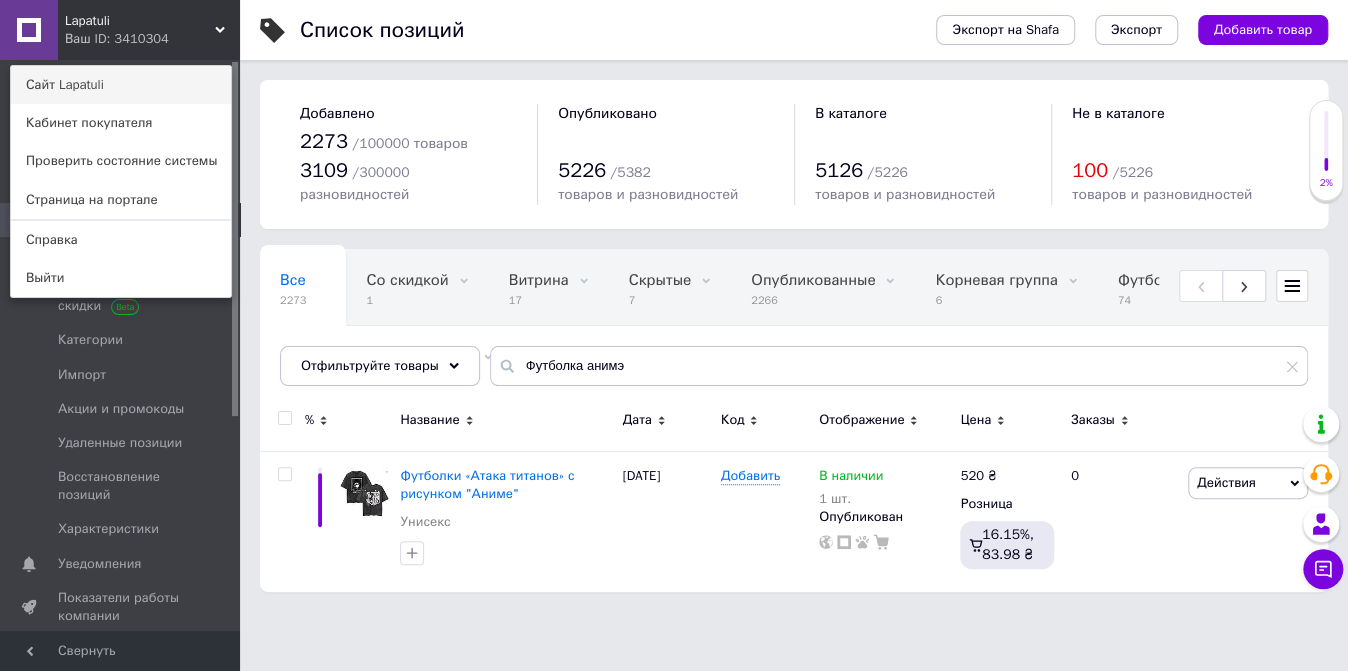 click on "Сайт Lapatuli" at bounding box center [121, 85] 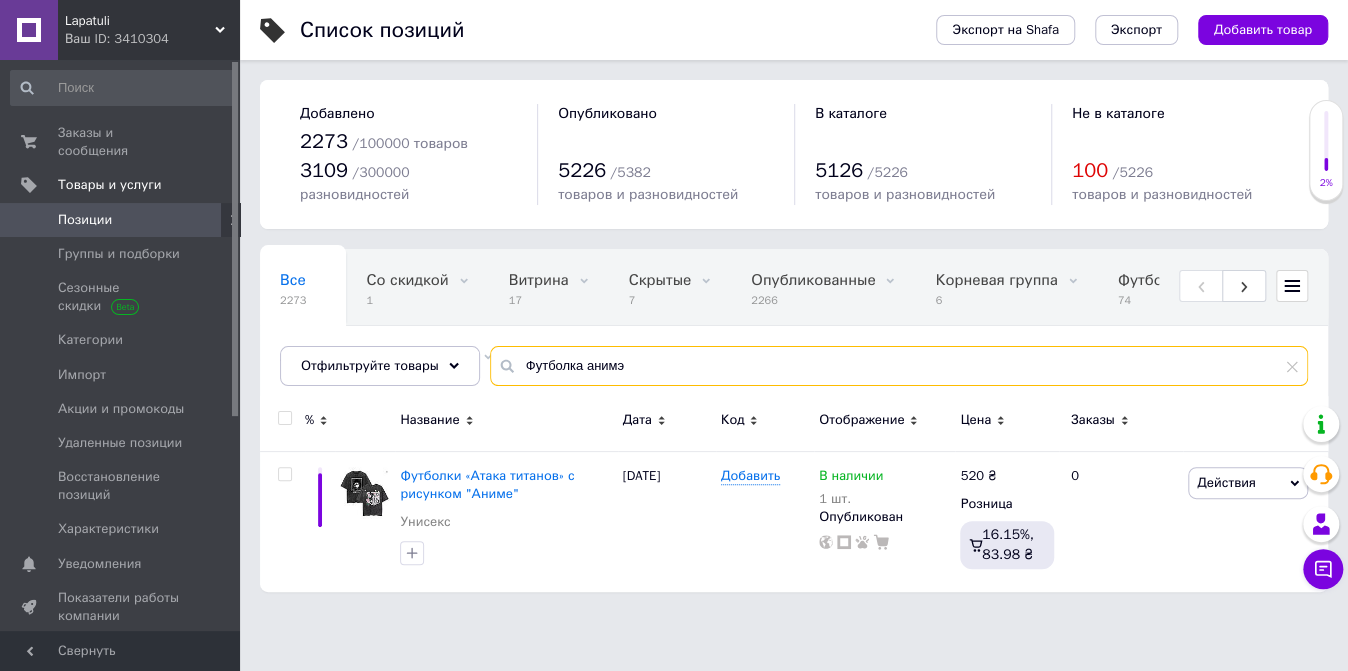 drag, startPoint x: 574, startPoint y: 340, endPoint x: 892, endPoint y: 396, distance: 322.89316 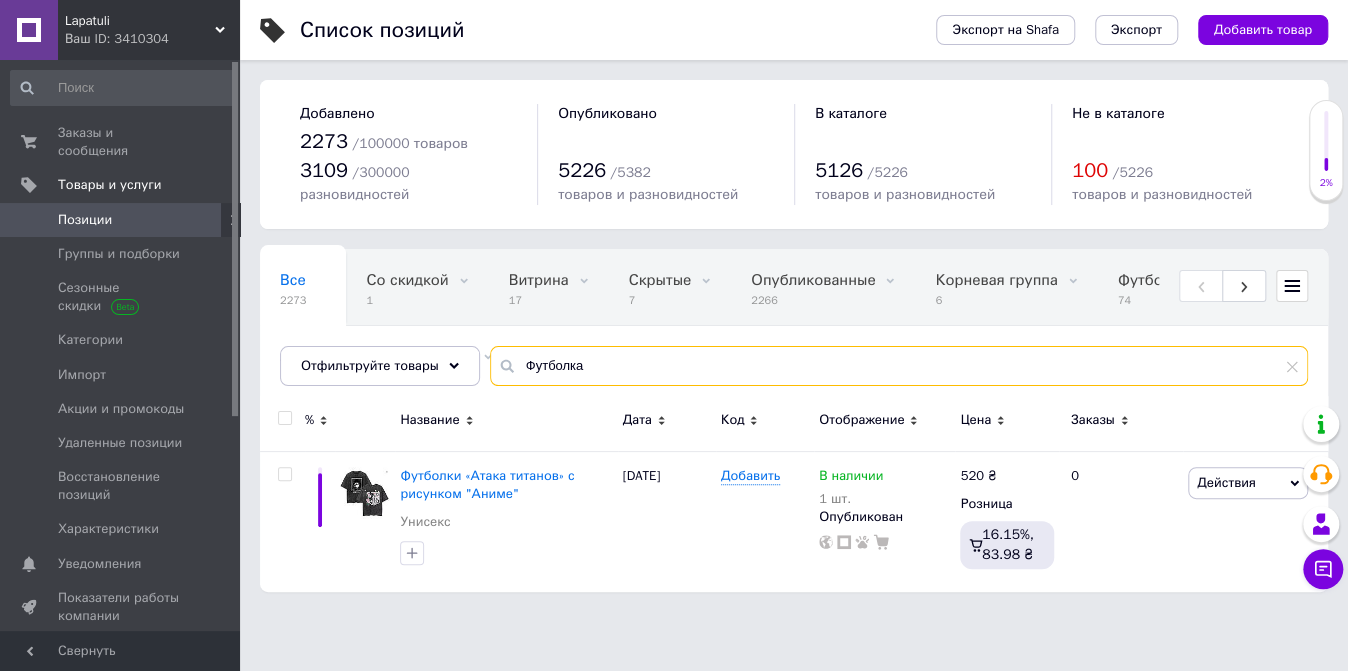 type on "Футболка" 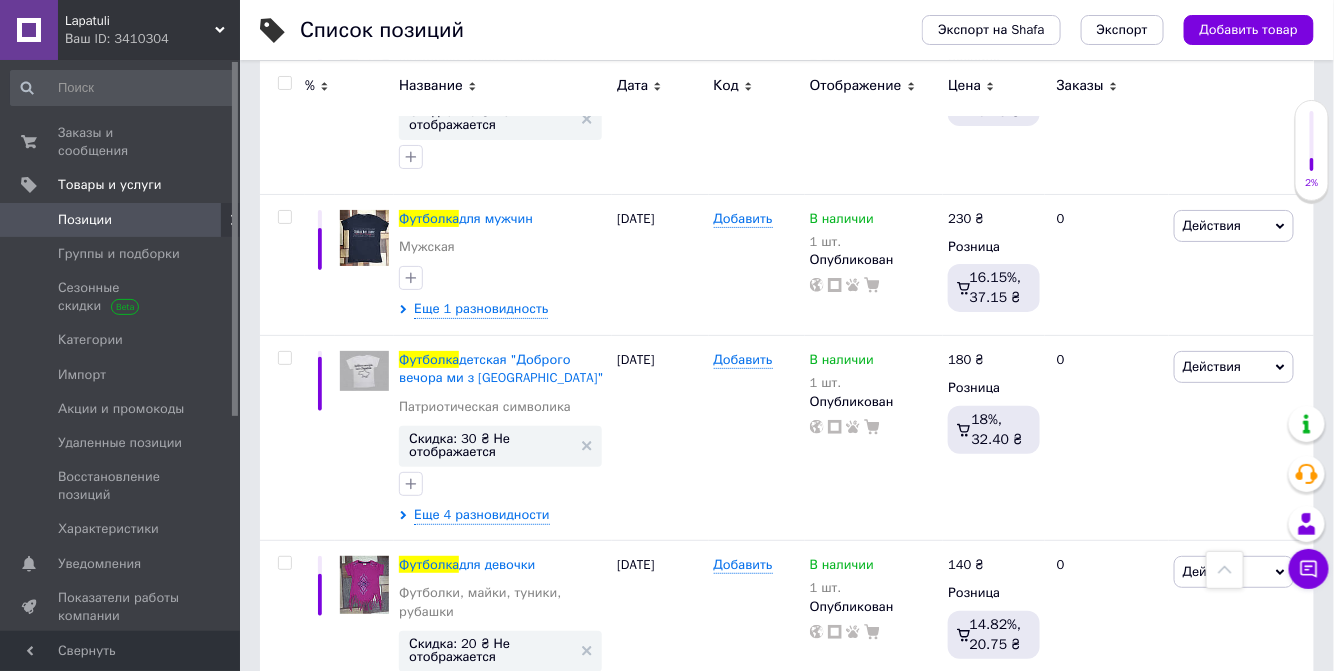 scroll, scrollTop: 17220, scrollLeft: 0, axis: vertical 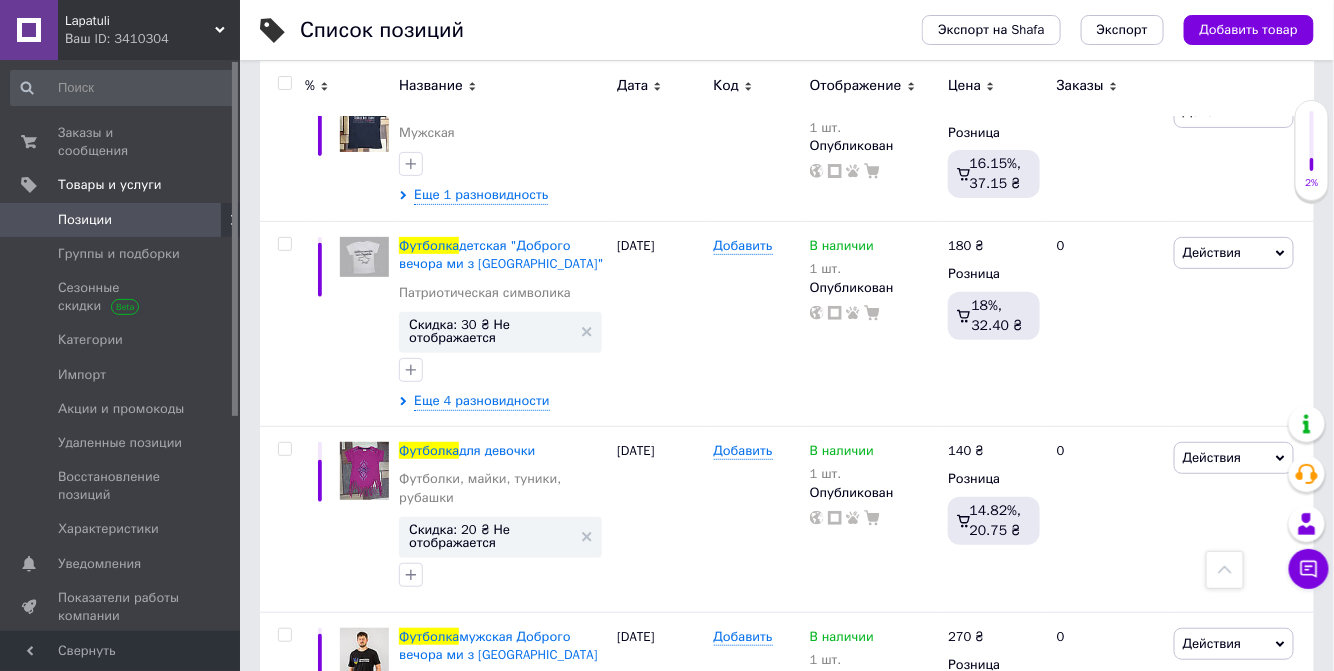 click on "2" at bounding box center (327, 1121) 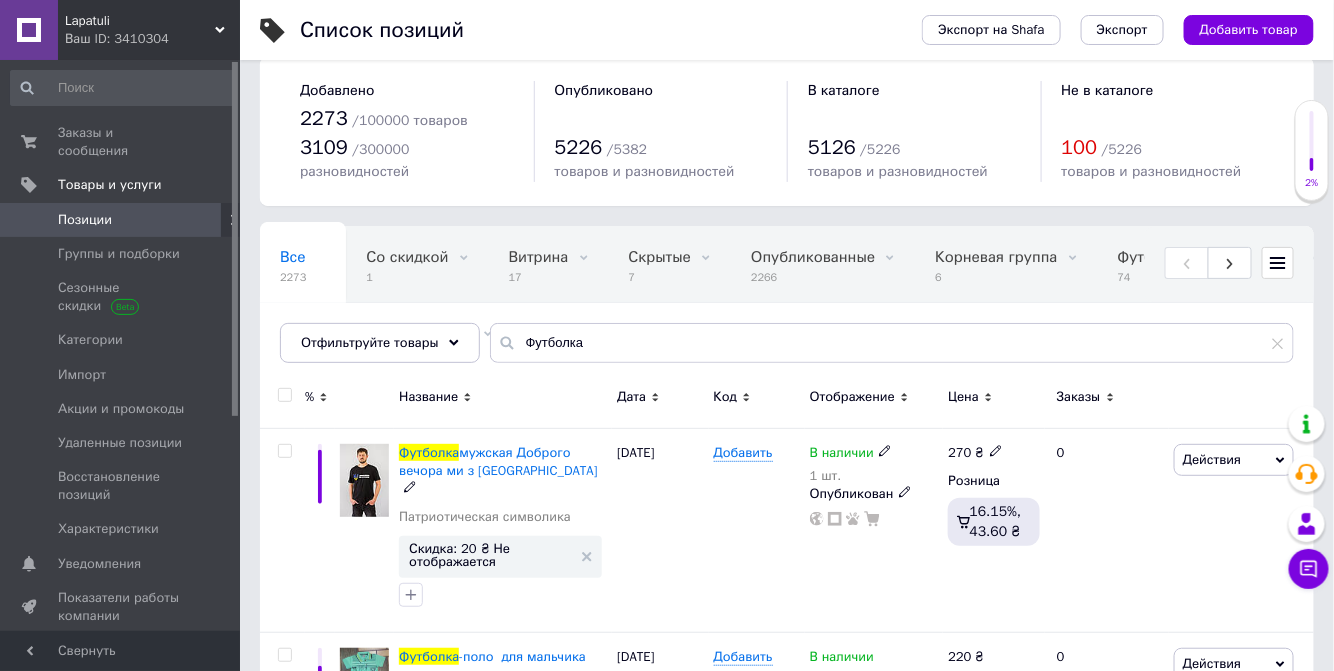 scroll, scrollTop: 0, scrollLeft: 0, axis: both 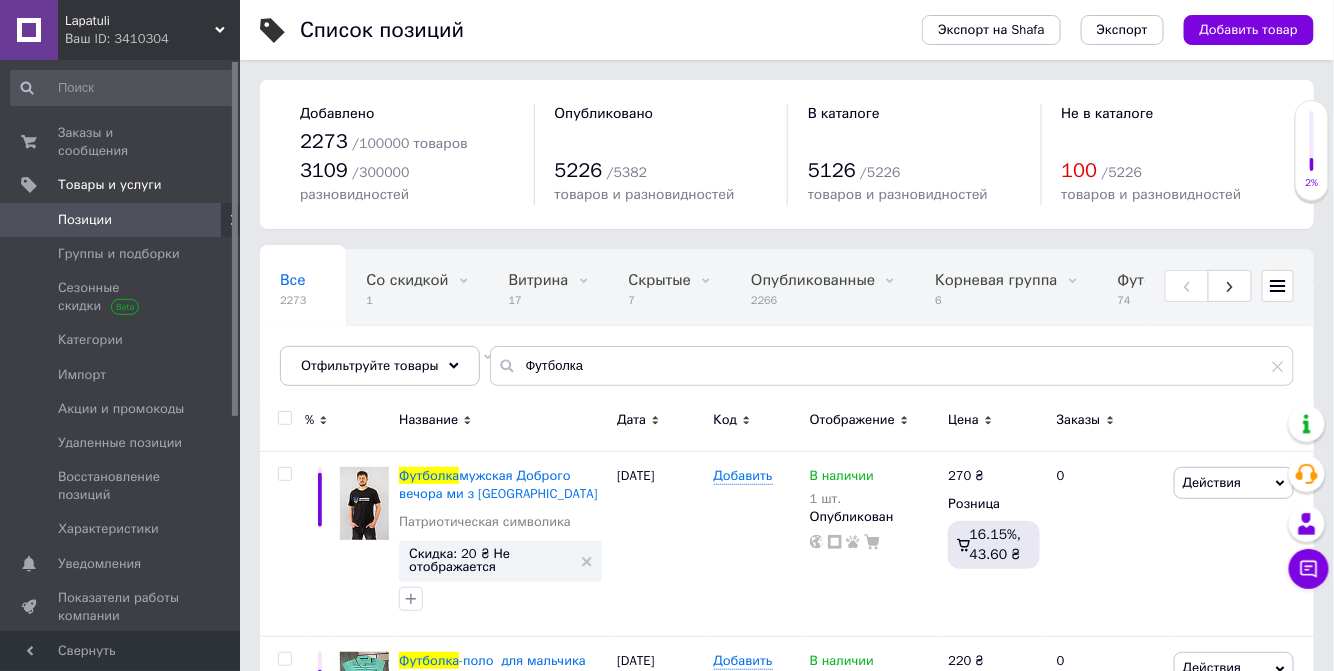 drag, startPoint x: 1280, startPoint y: 342, endPoint x: 1127, endPoint y: 406, distance: 165.84631 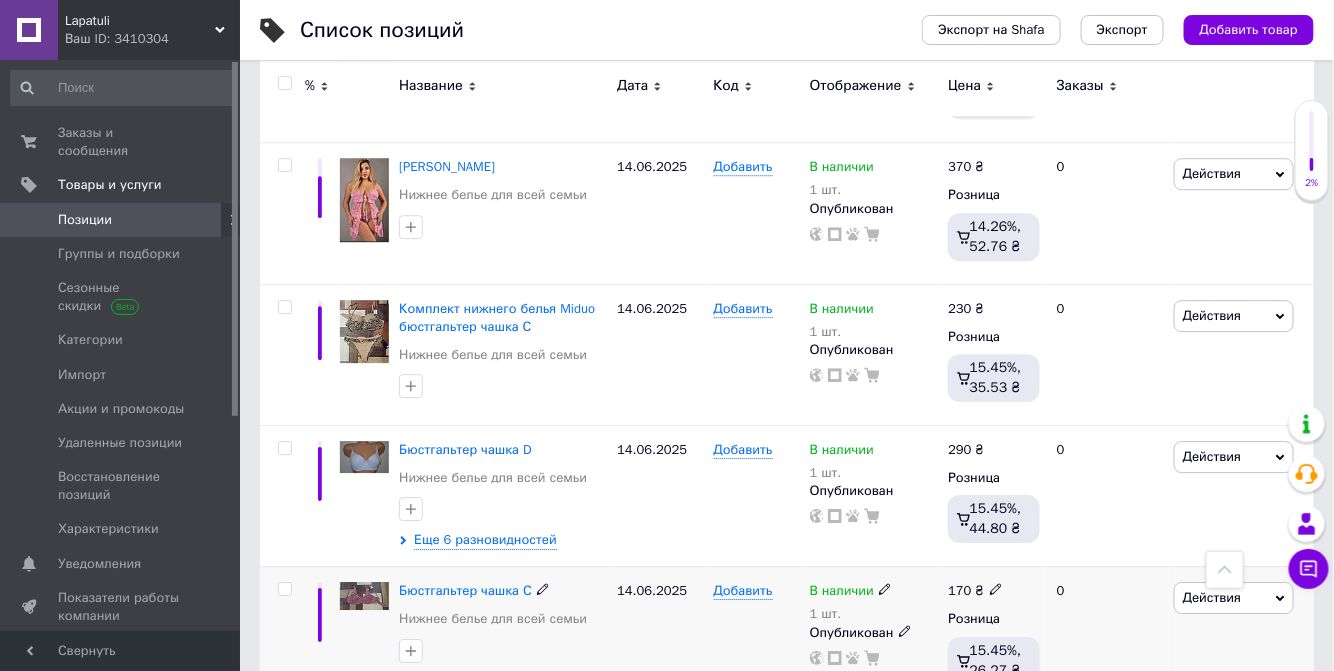scroll, scrollTop: 14124, scrollLeft: 0, axis: vertical 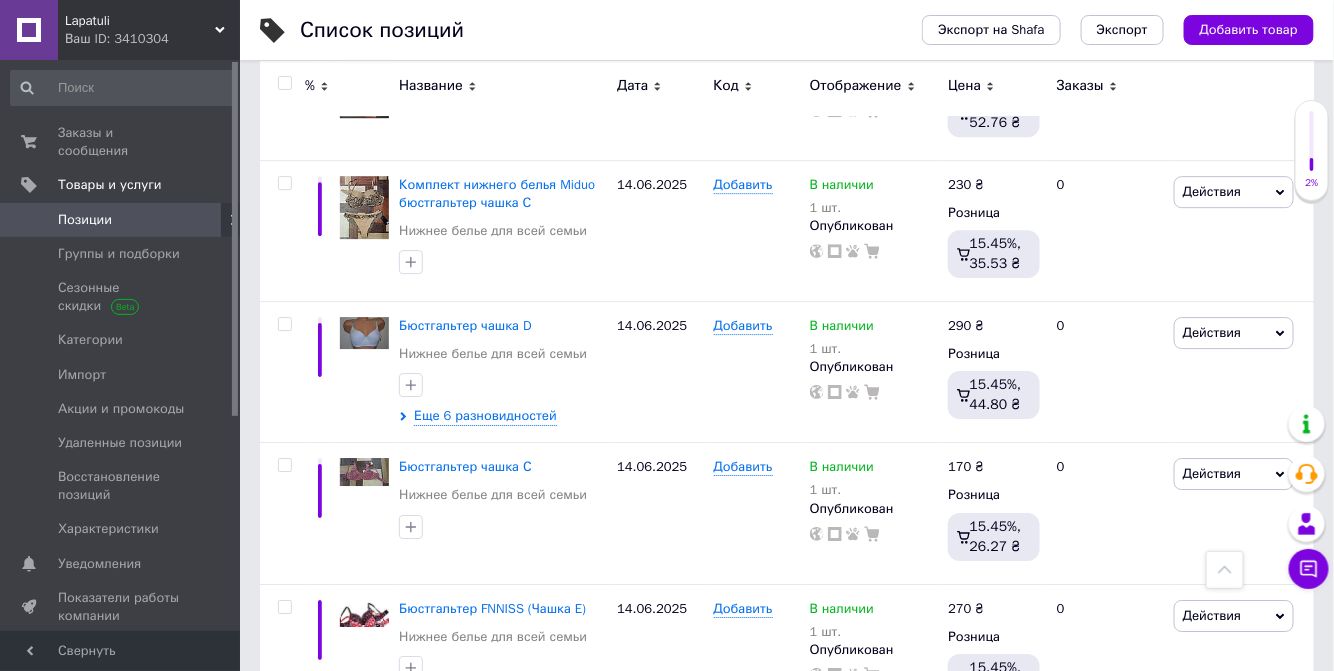 click on "2" at bounding box center [327, 766] 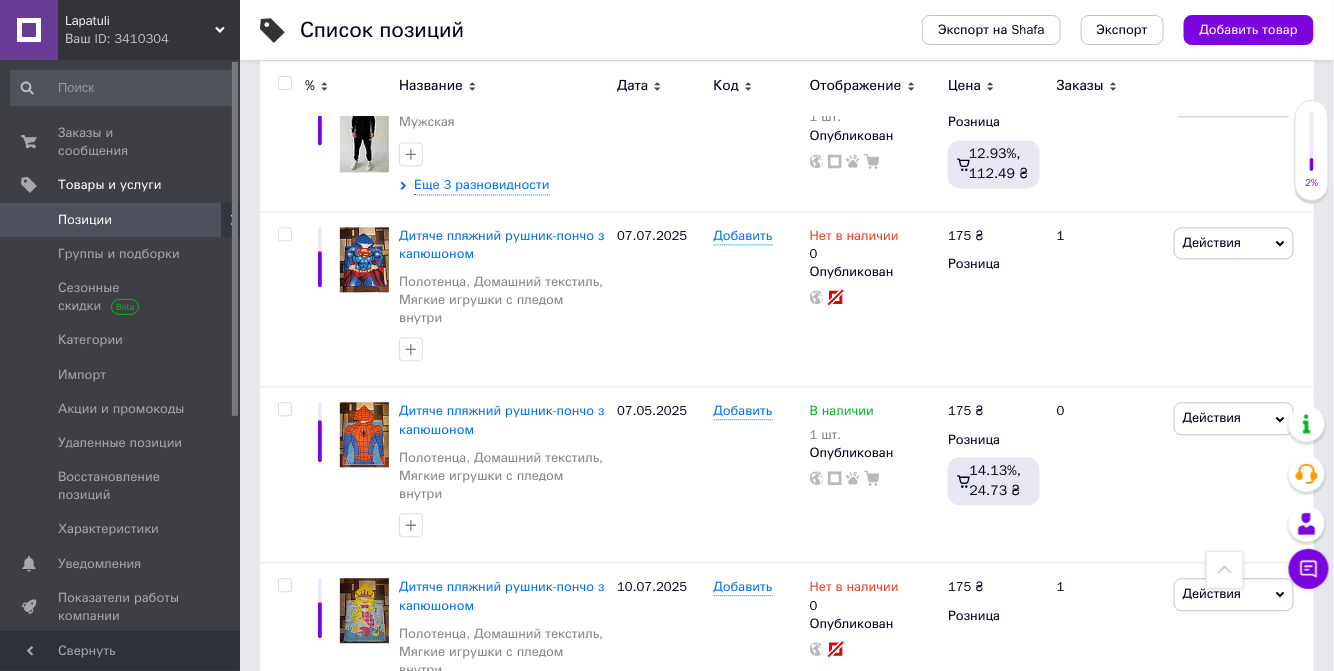 scroll, scrollTop: 6181, scrollLeft: 0, axis: vertical 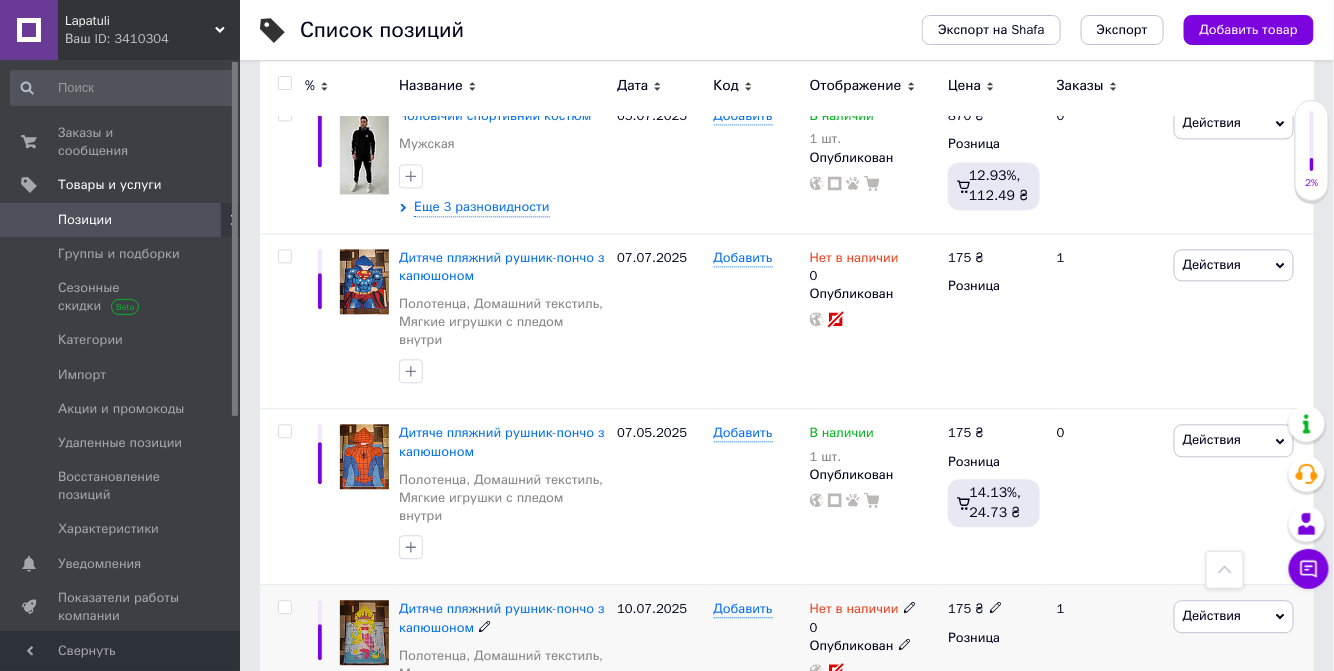 click on "Действия" at bounding box center [1234, 616] 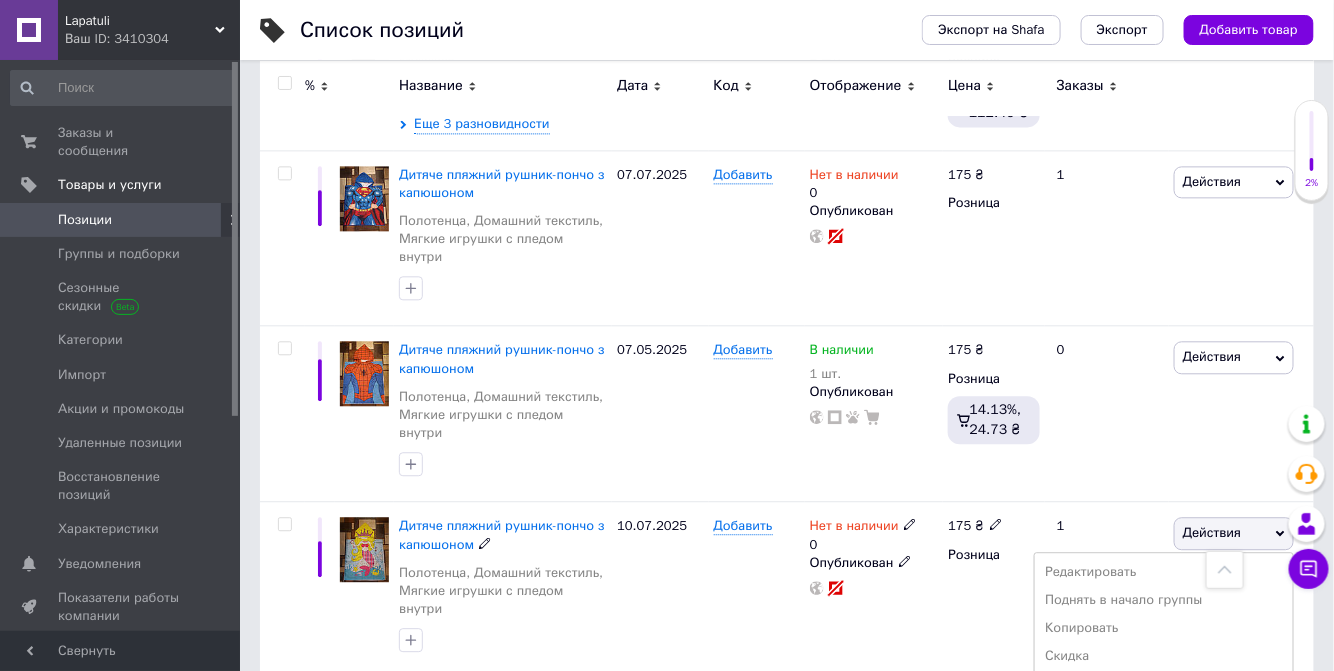 scroll, scrollTop: 6362, scrollLeft: 0, axis: vertical 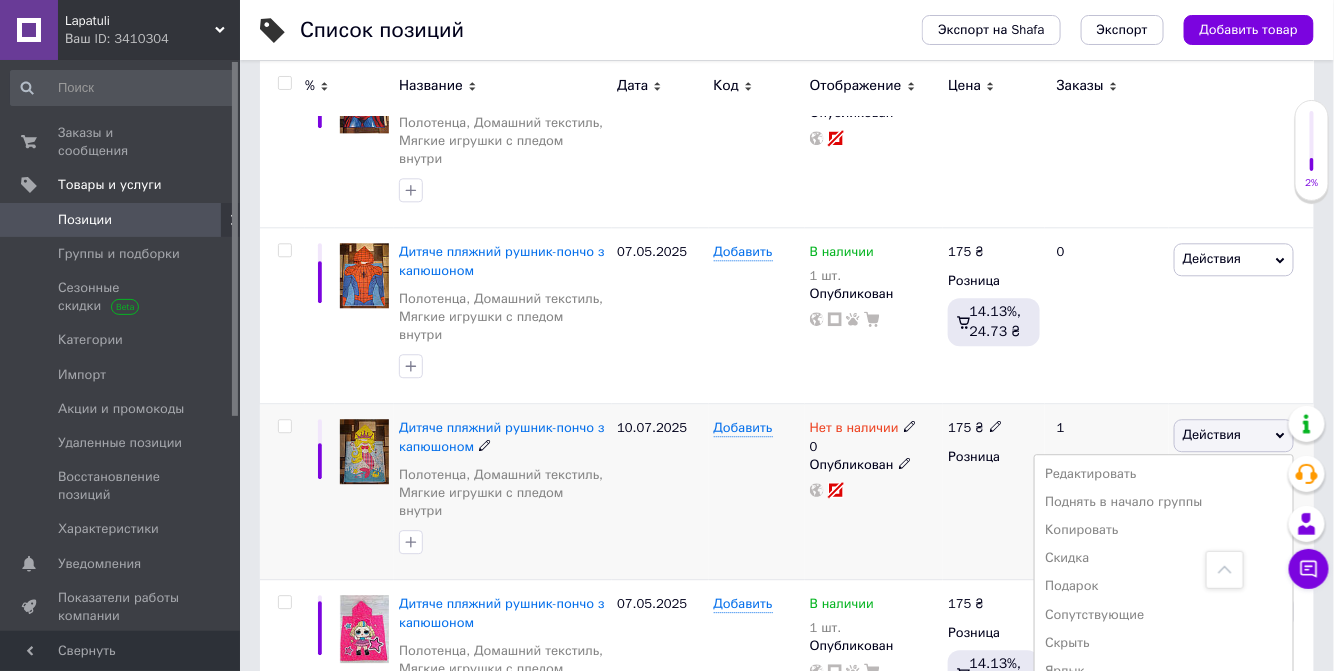 click on "Удалить" at bounding box center (1164, 755) 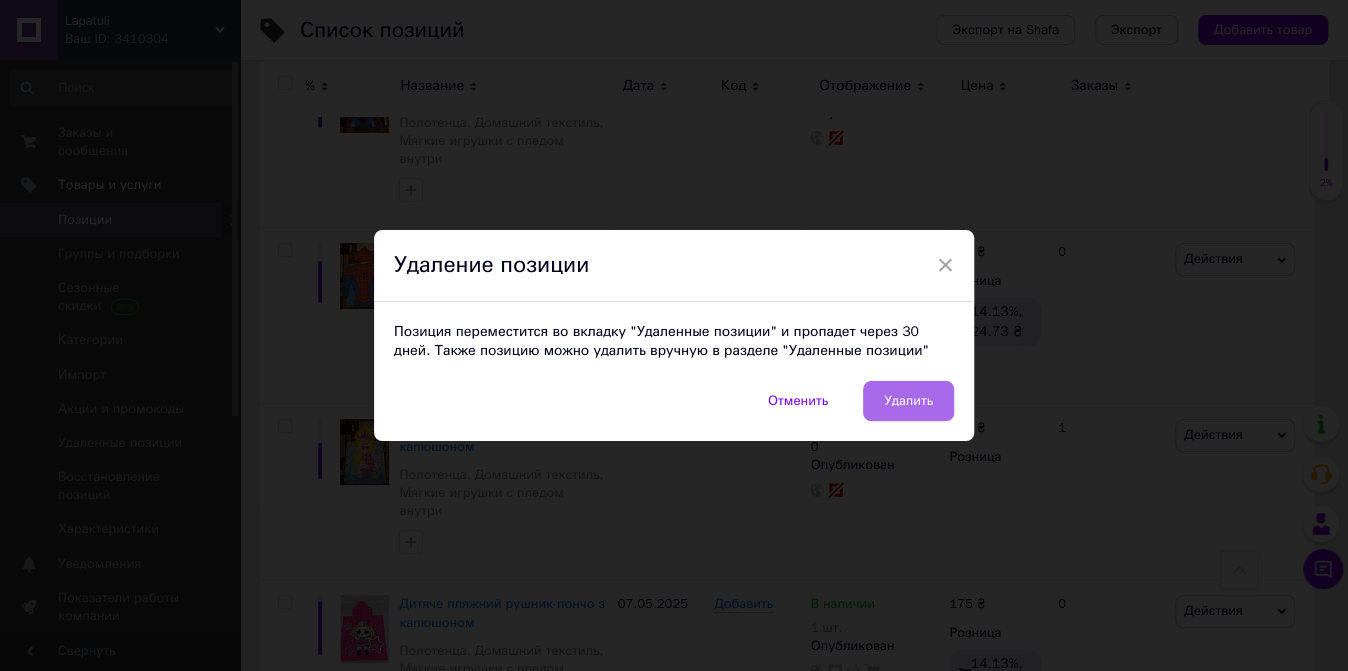 click on "Удалить" at bounding box center (908, 401) 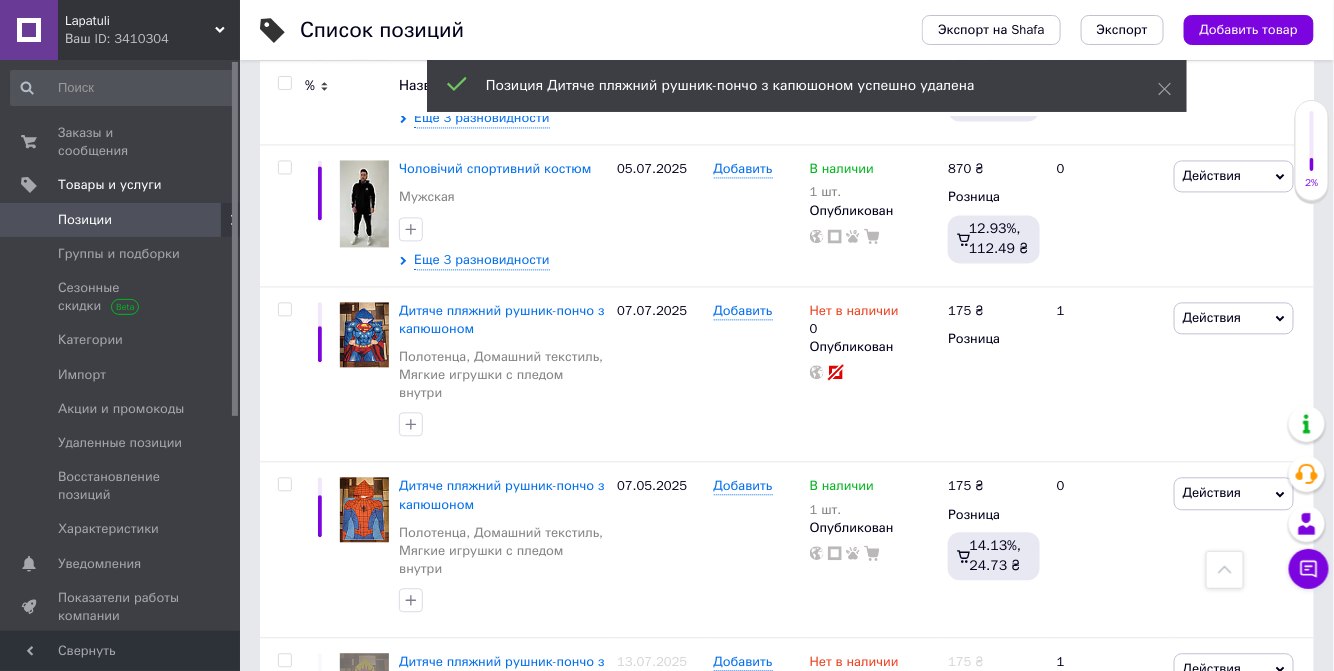 scroll, scrollTop: 6090, scrollLeft: 0, axis: vertical 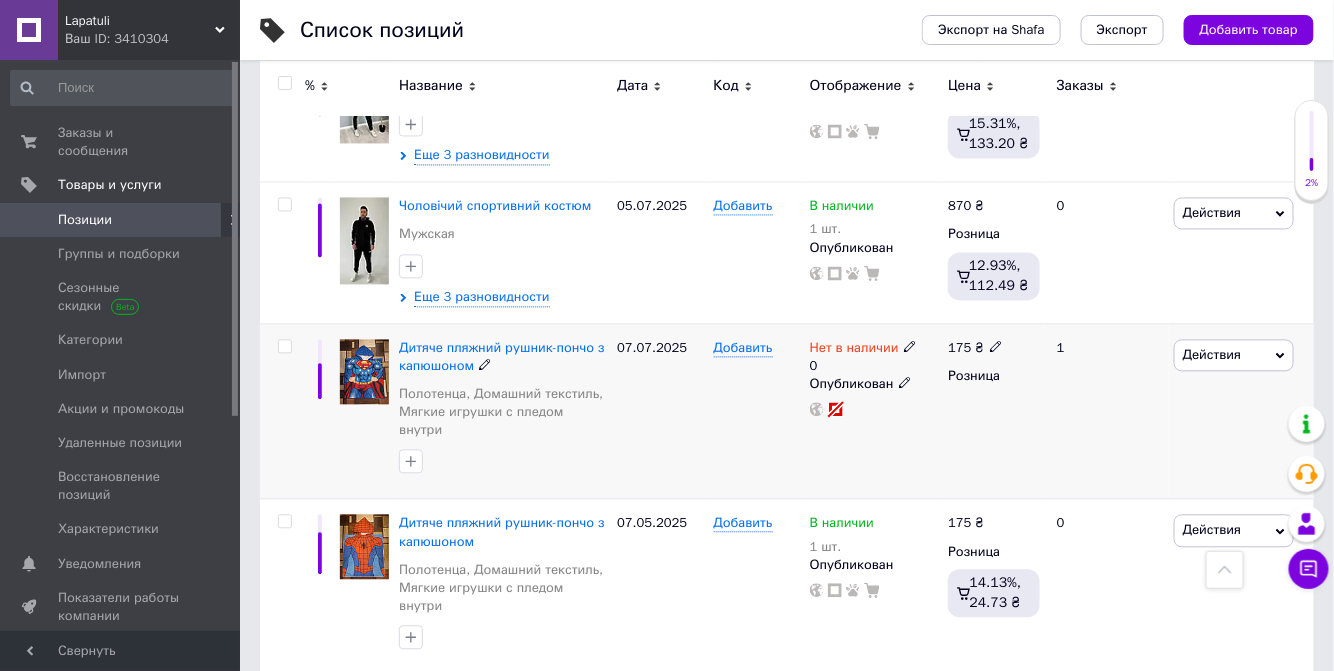 click on "Действия" at bounding box center [1234, 356] 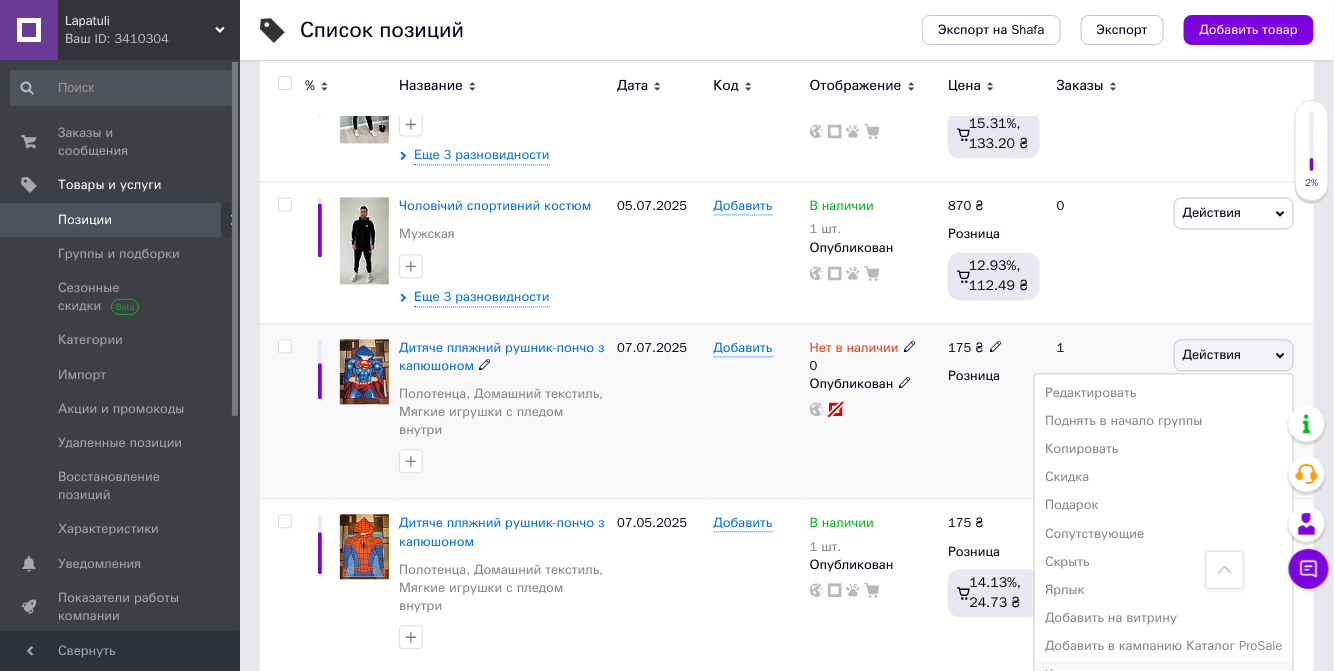 click on "Удалить" at bounding box center (1164, 676) 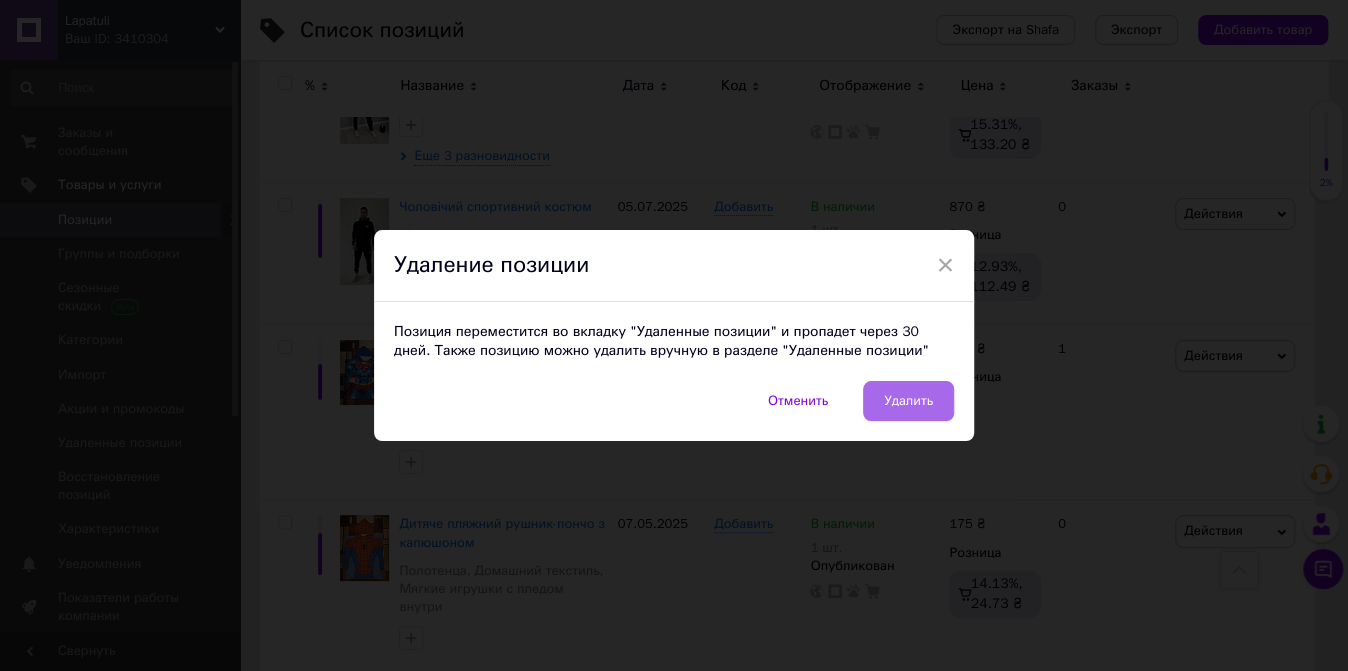 click on "Удалить" at bounding box center [908, 401] 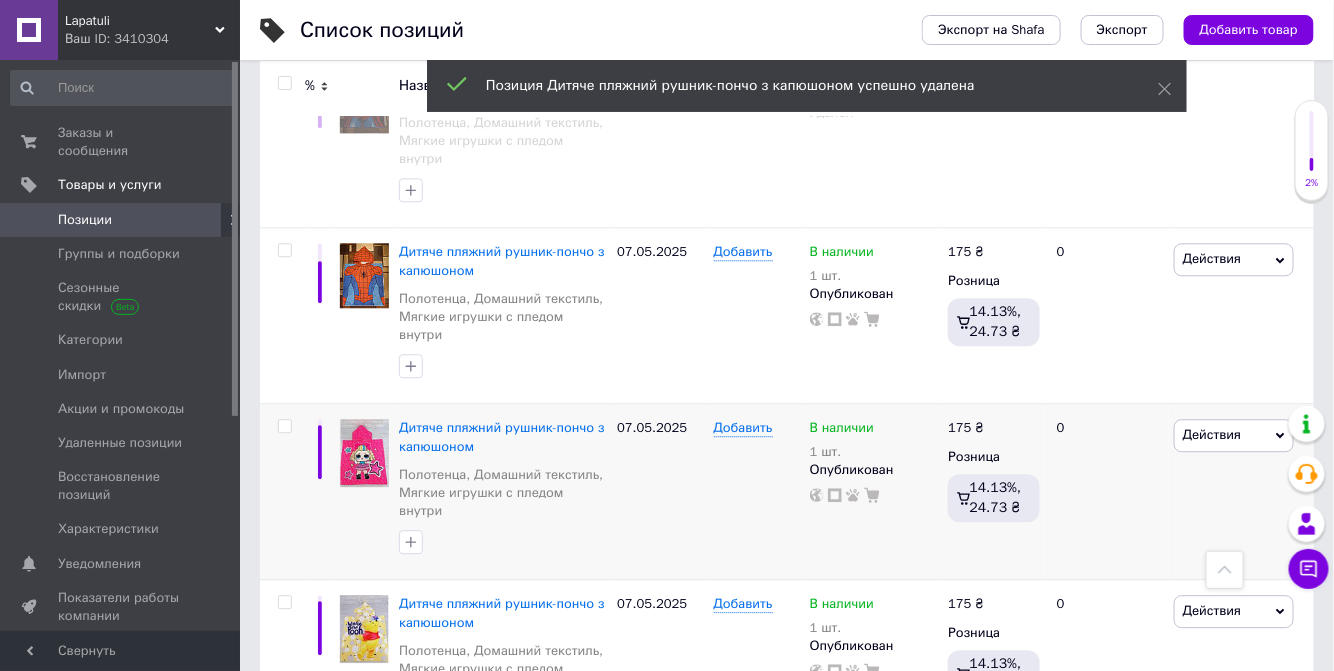 scroll, scrollTop: 6544, scrollLeft: 0, axis: vertical 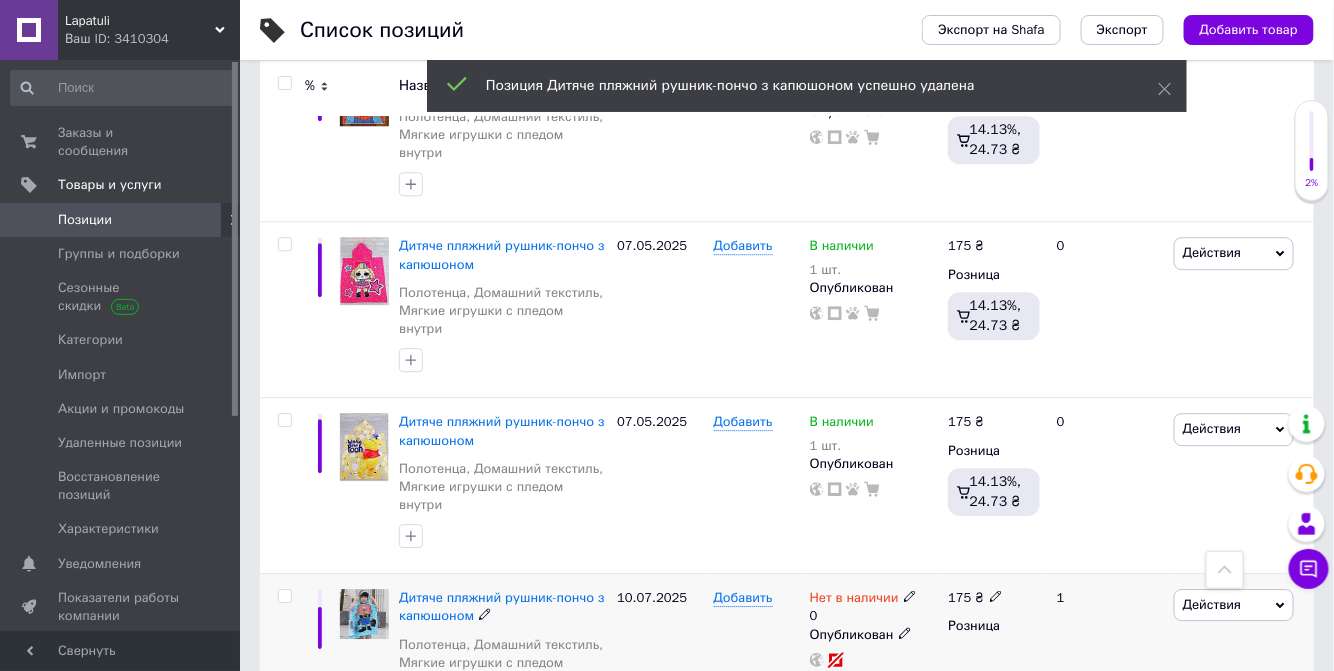 click on "Действия" at bounding box center [1212, 604] 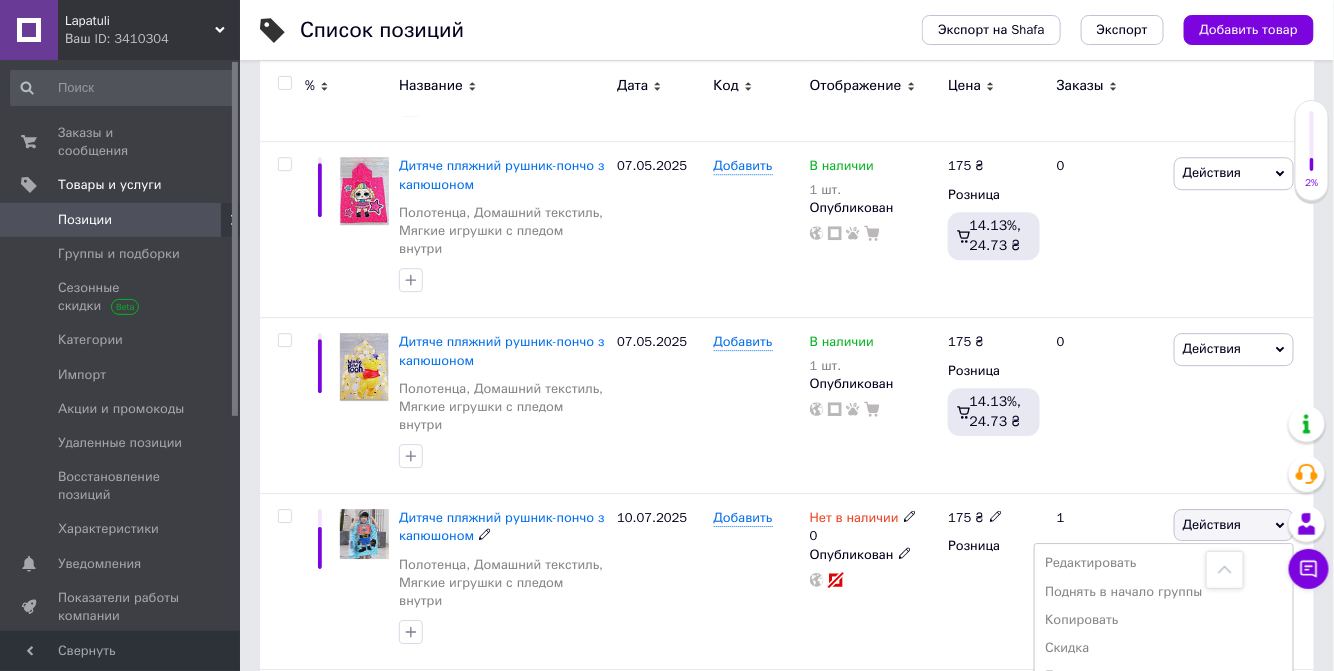 scroll, scrollTop: 6726, scrollLeft: 0, axis: vertical 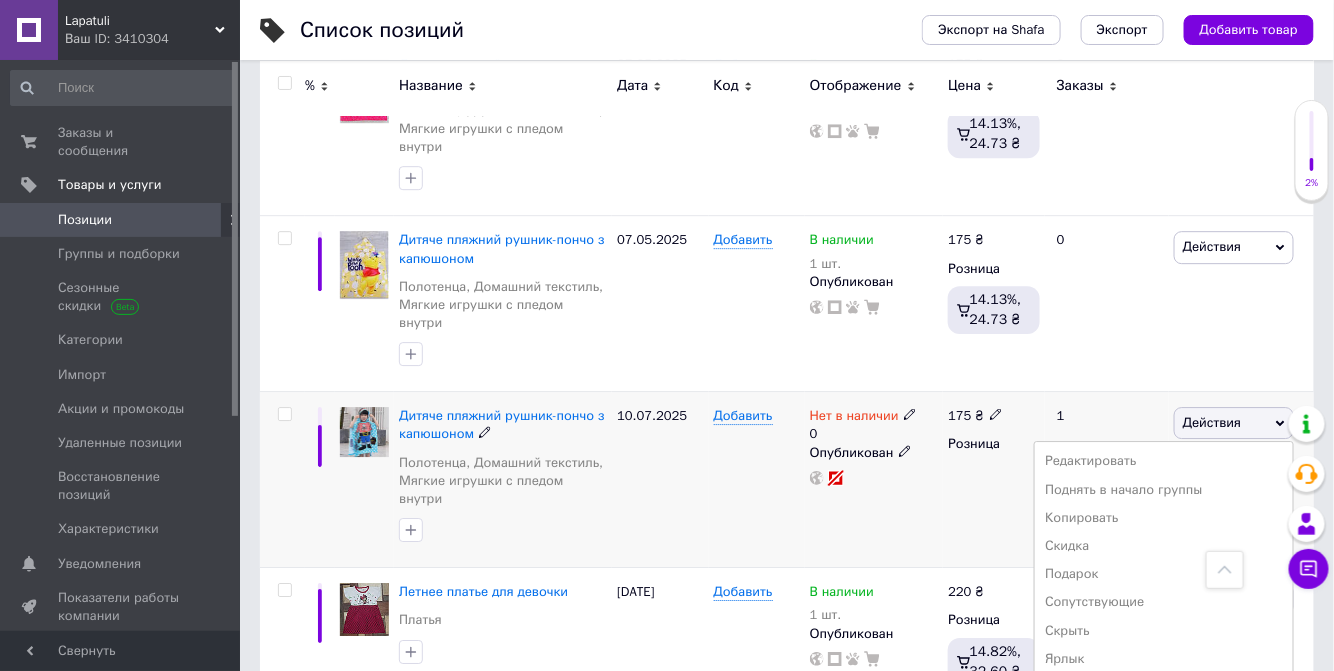 click on "Удалить" at bounding box center (1164, 743) 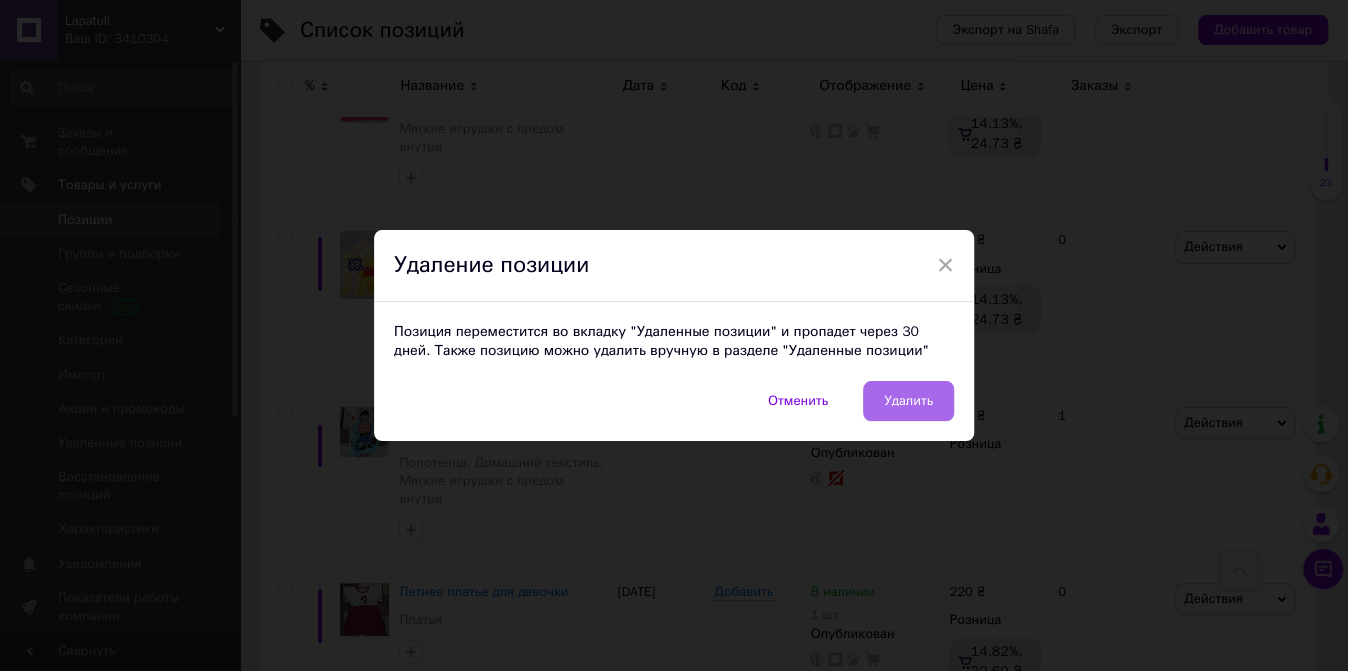 click on "Удалить" at bounding box center [908, 401] 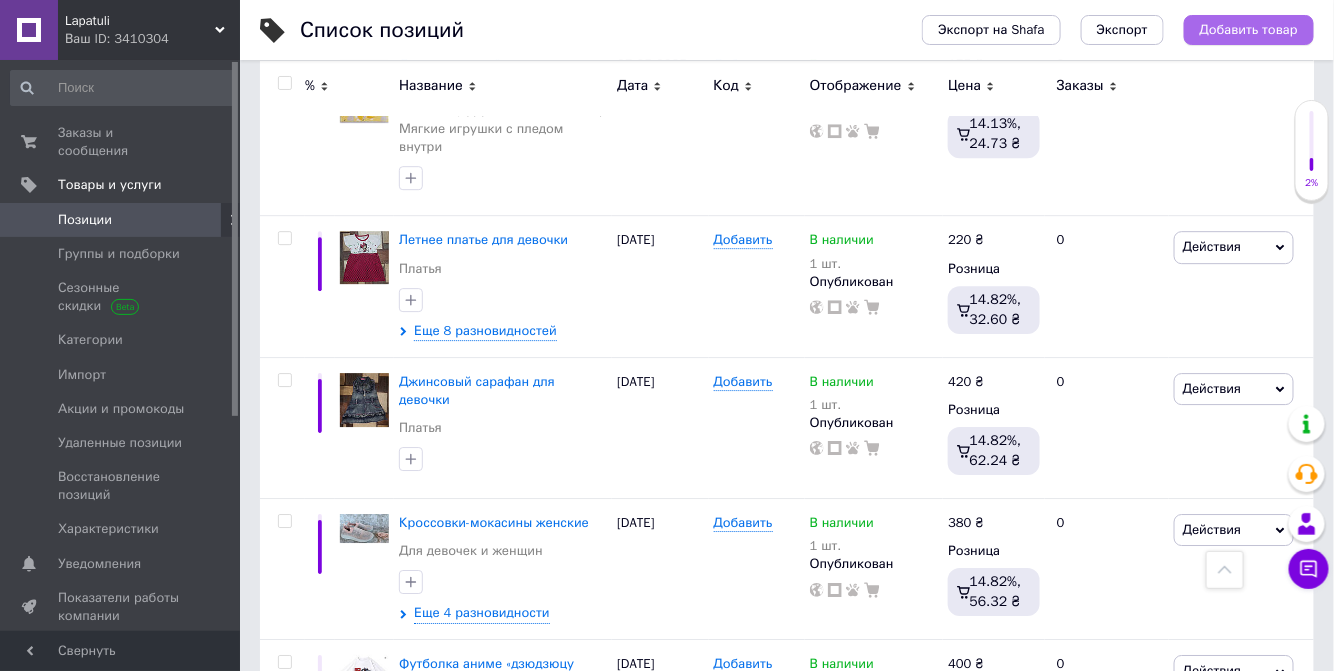 click on "Добавить товар" at bounding box center [1249, 30] 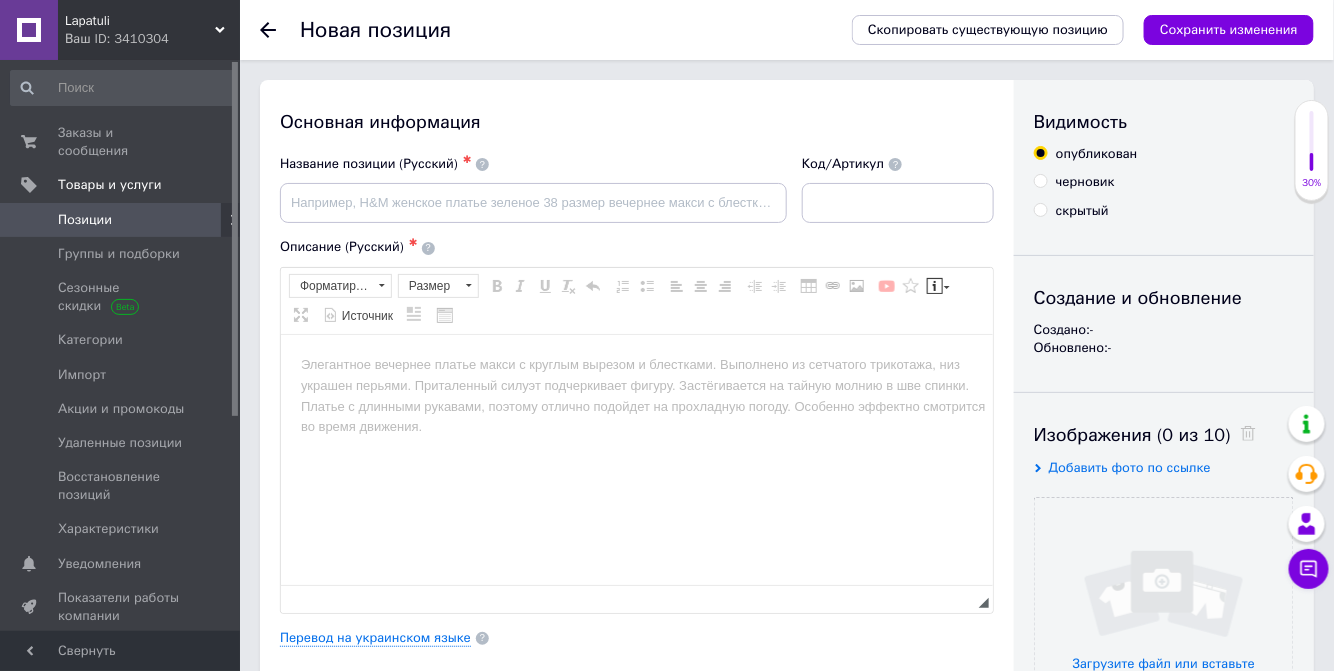 scroll, scrollTop: 0, scrollLeft: 0, axis: both 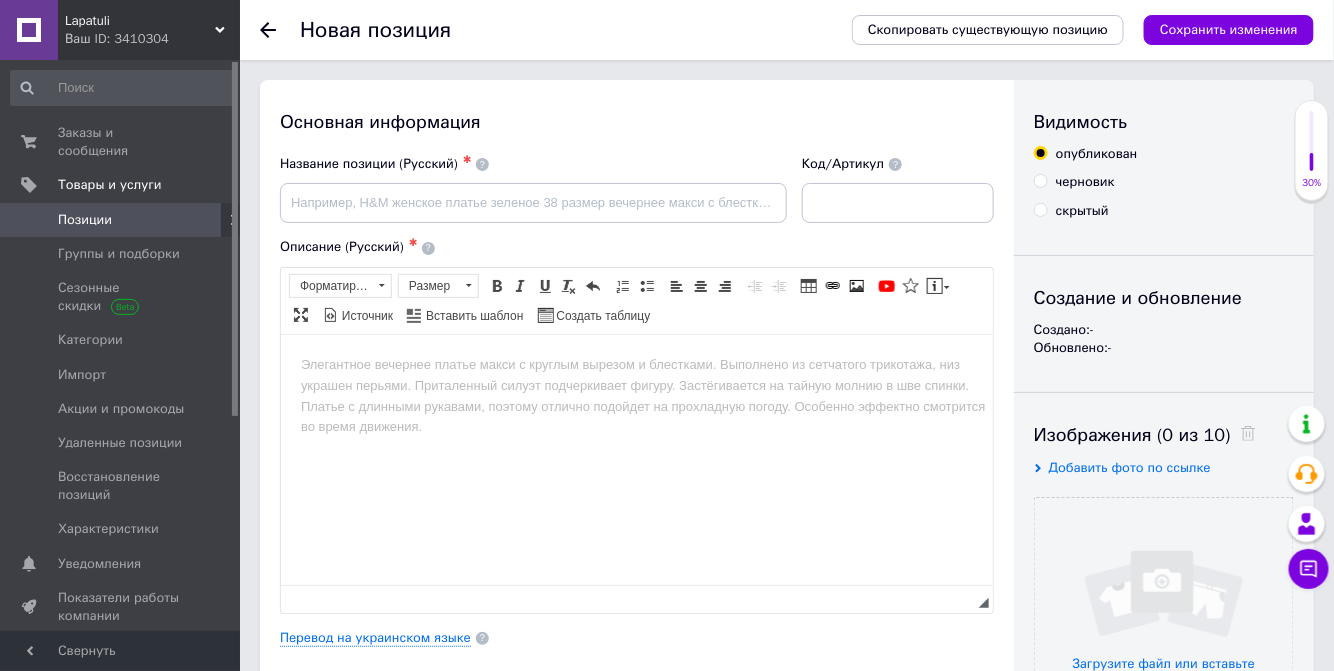 click at bounding box center (636, 364) 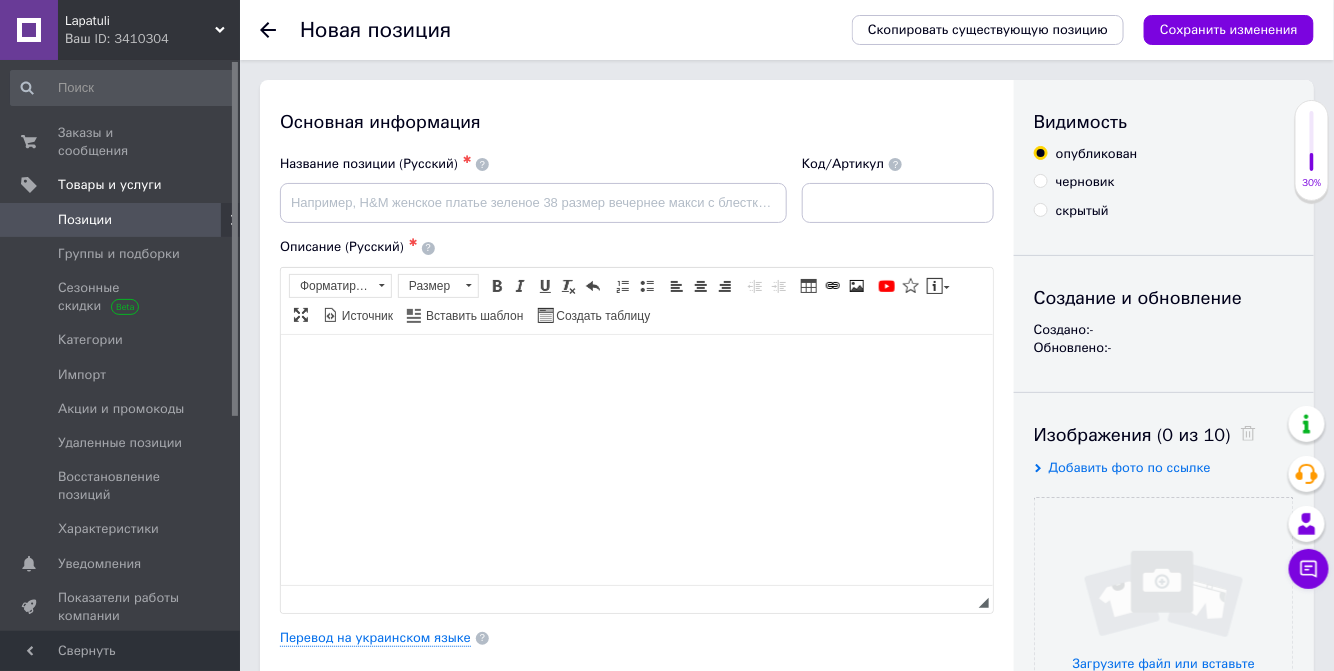 paste 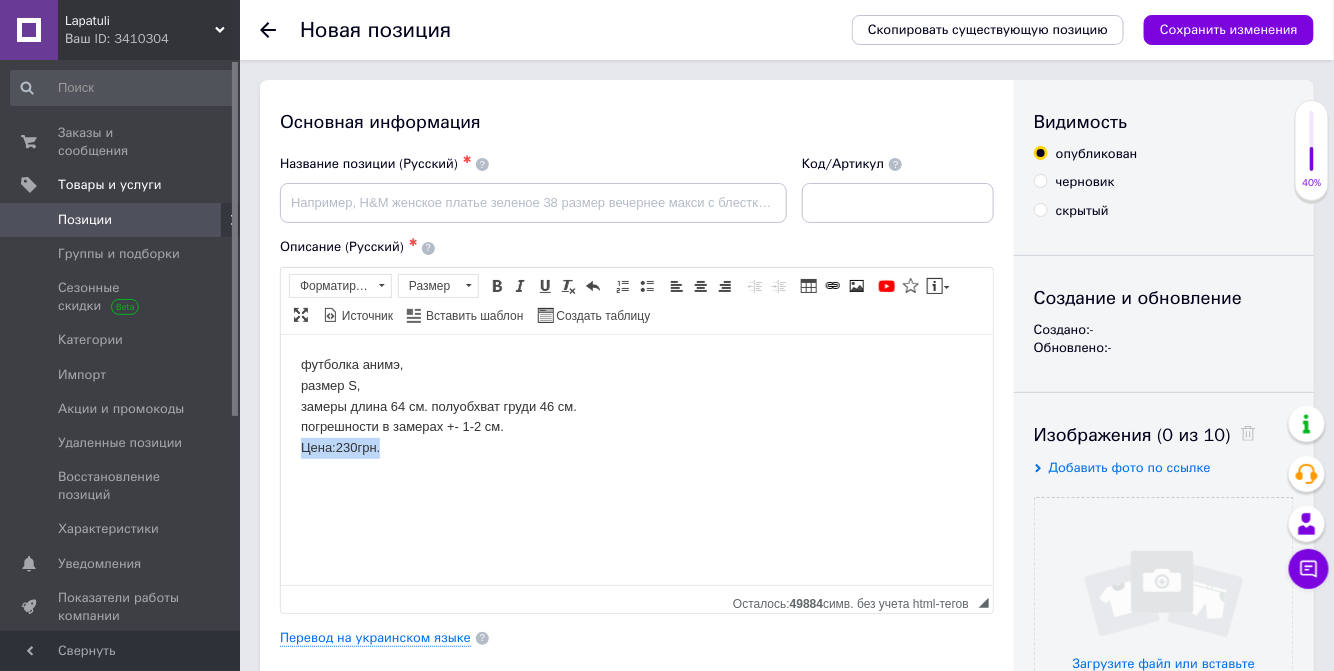 drag, startPoint x: 415, startPoint y: 448, endPoint x: 273, endPoint y: 454, distance: 142.12671 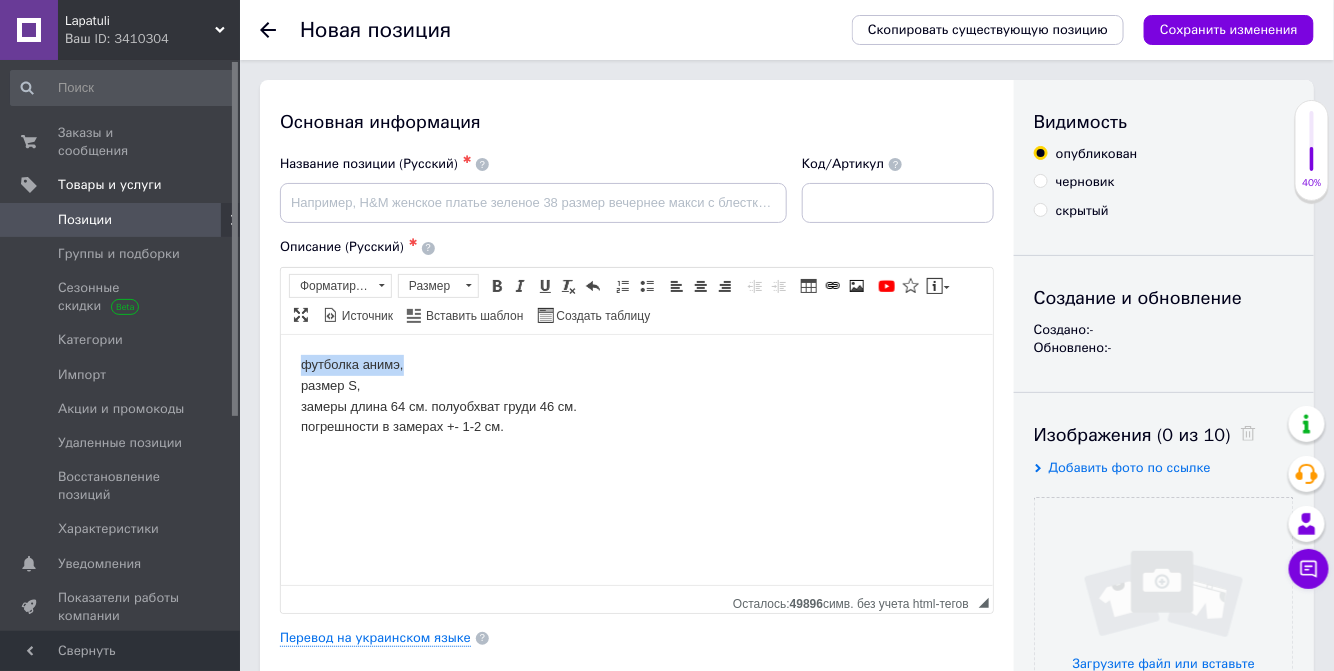 drag, startPoint x: 402, startPoint y: 359, endPoint x: 296, endPoint y: 361, distance: 106.01887 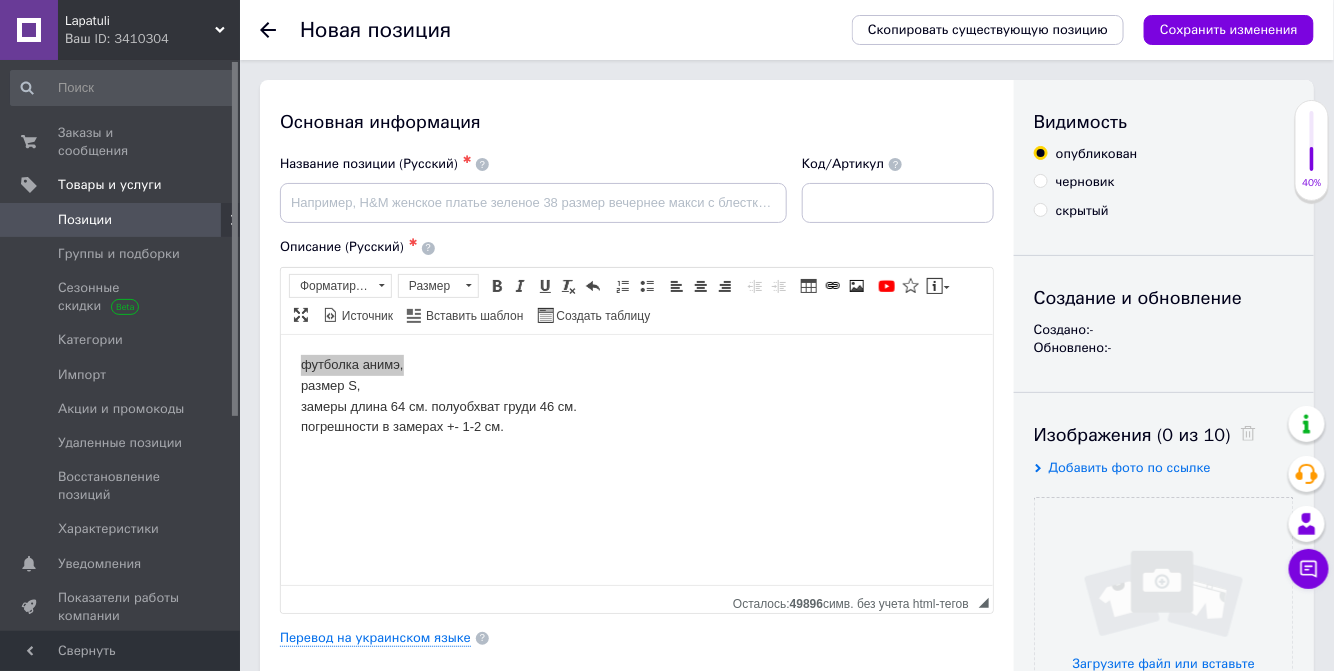 scroll, scrollTop: 0, scrollLeft: 0, axis: both 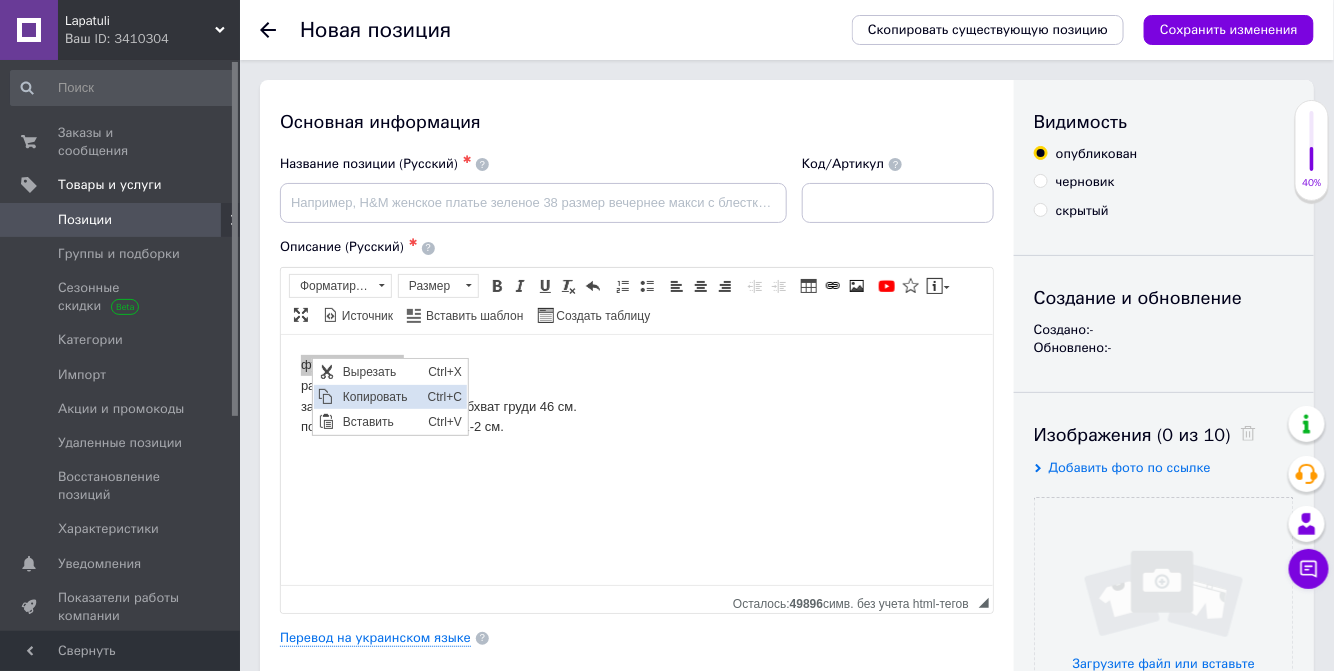 click on "Копировать" at bounding box center [379, 397] 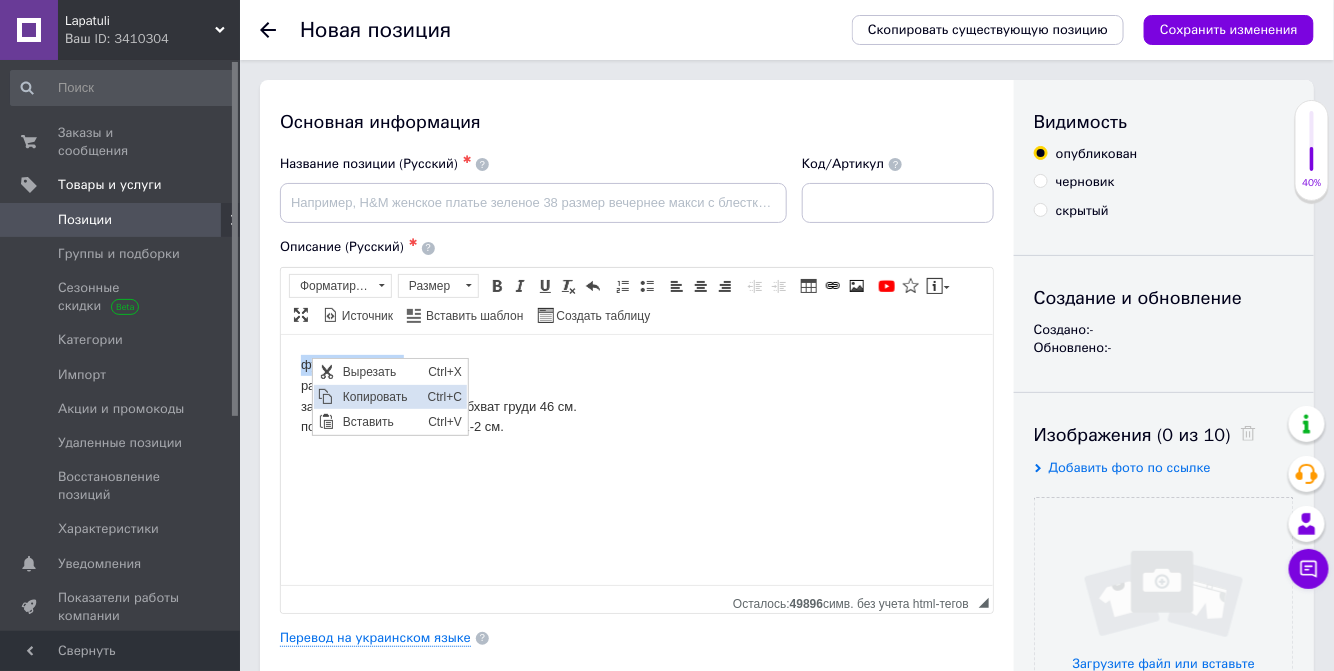 copy on "футболка анимэ," 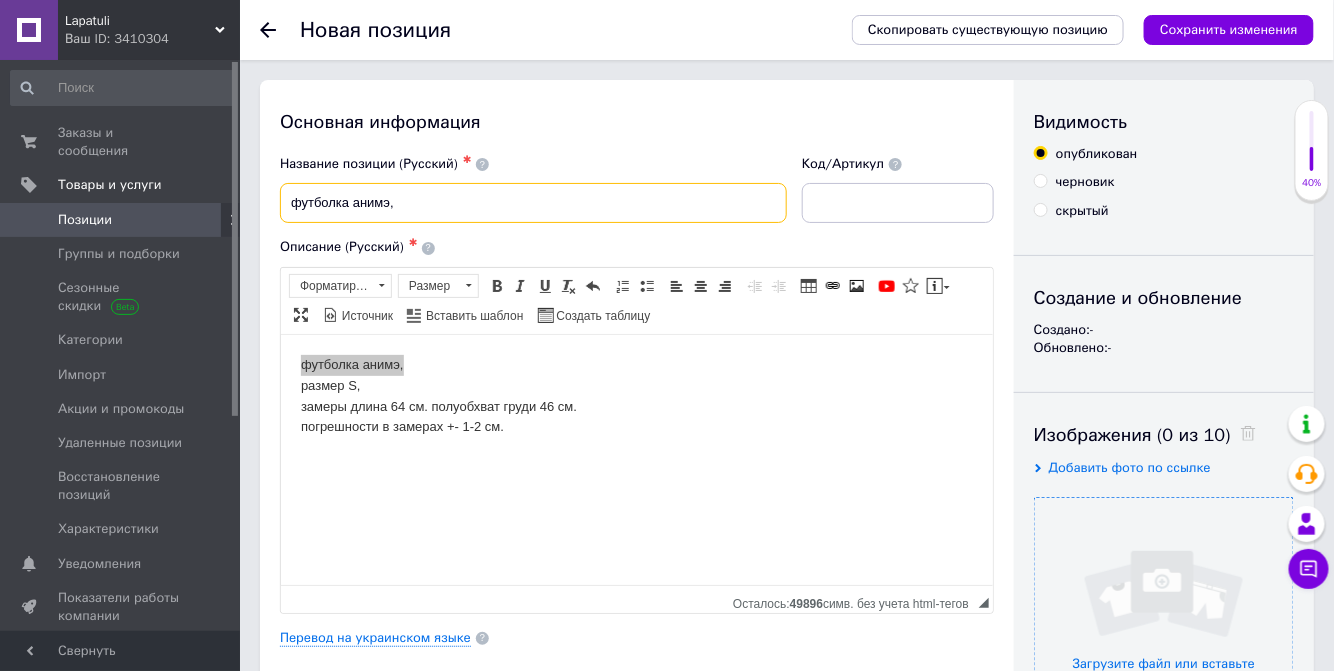 type on "футболка анимэ," 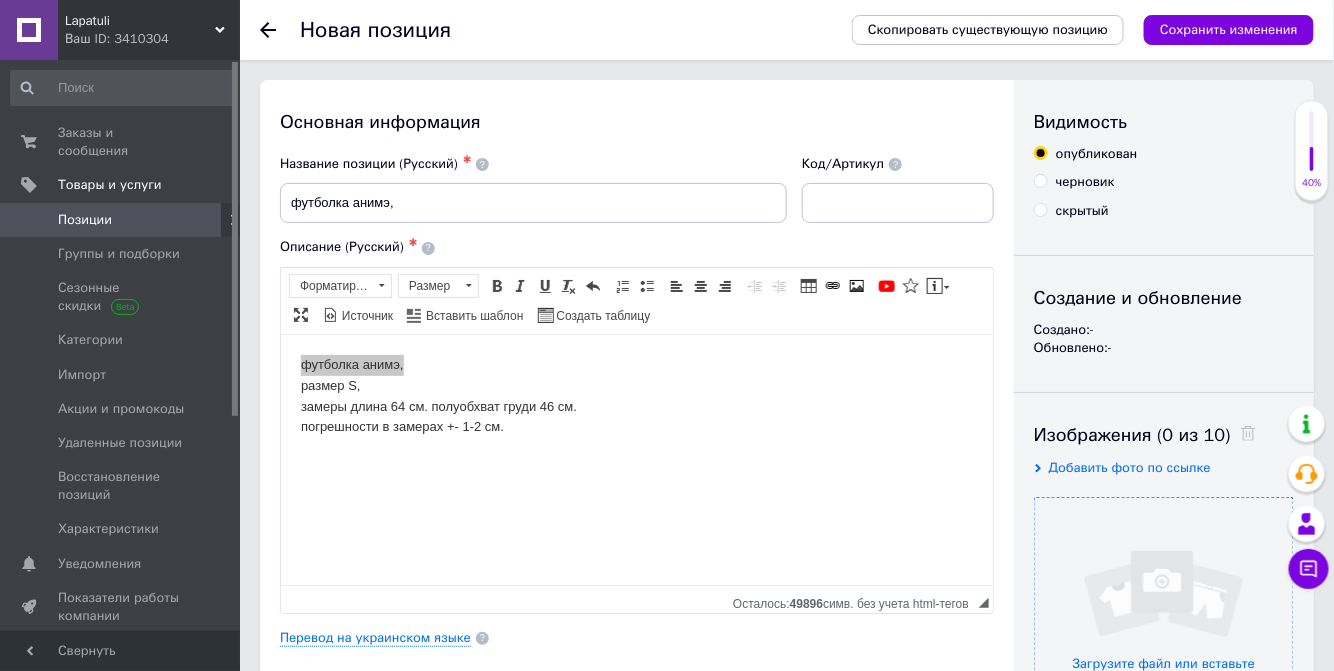 click at bounding box center [1164, 627] 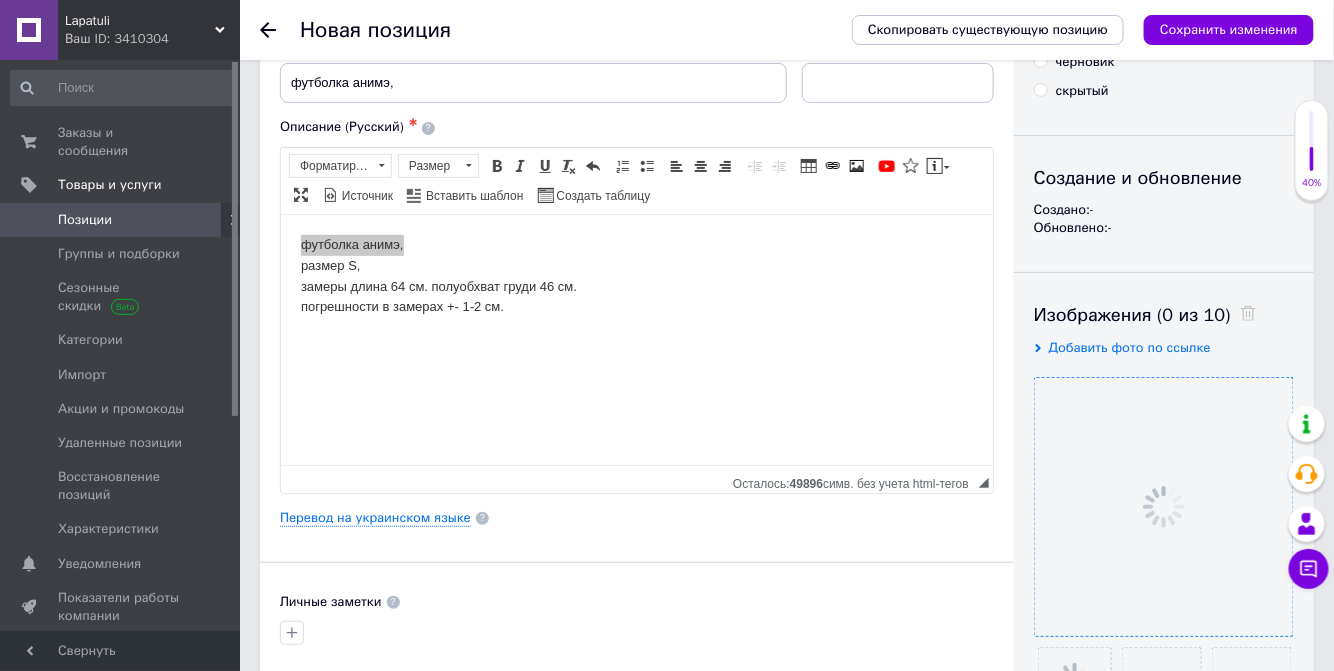 scroll, scrollTop: 272, scrollLeft: 0, axis: vertical 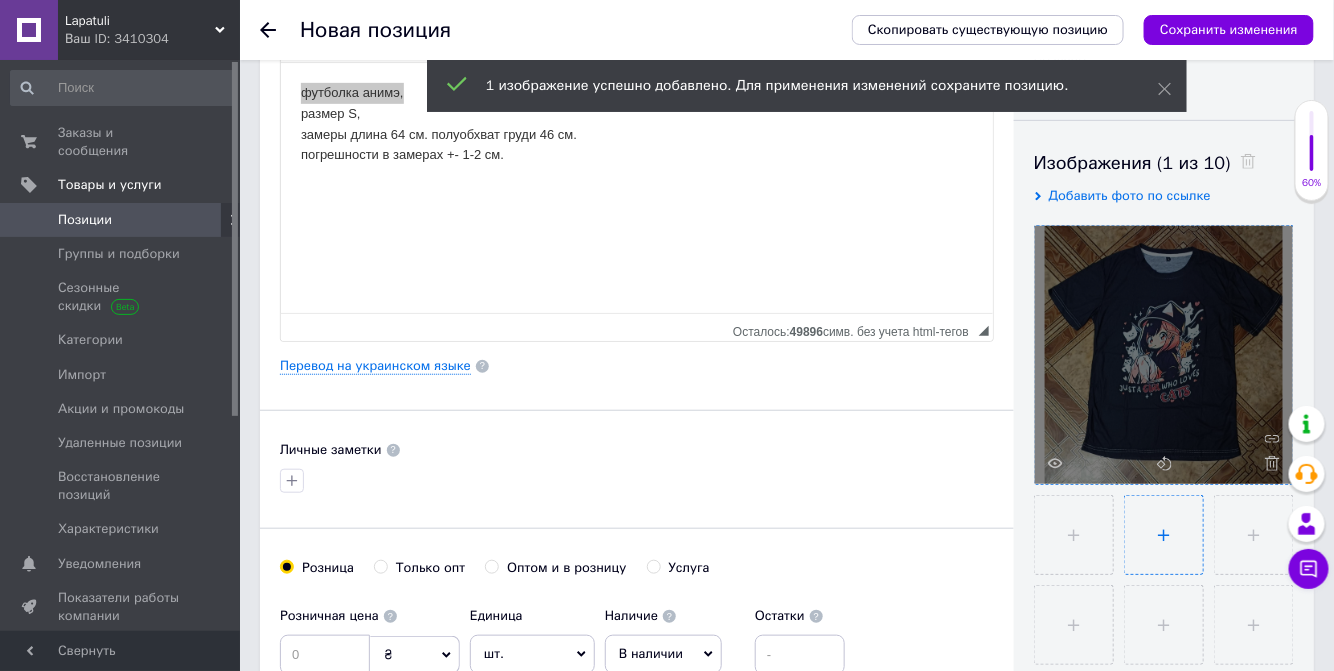 click at bounding box center [1164, 535] 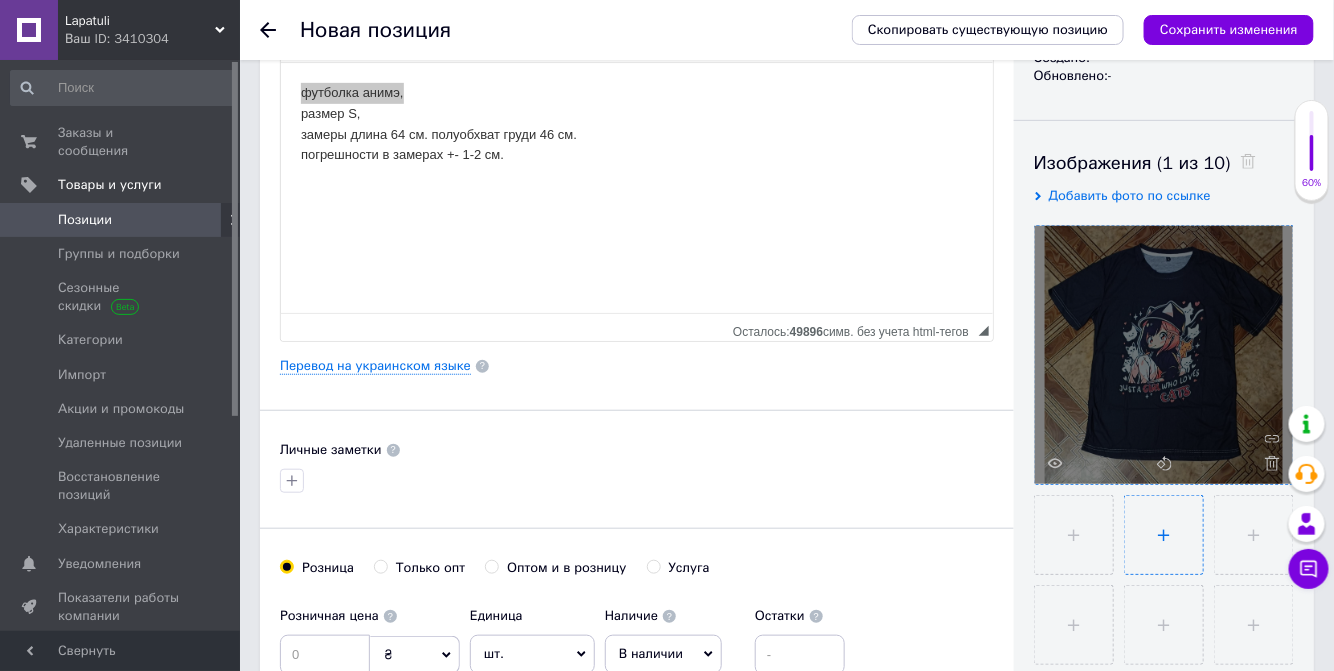 type on "C:\fakepath\Screenshot_7.jpg" 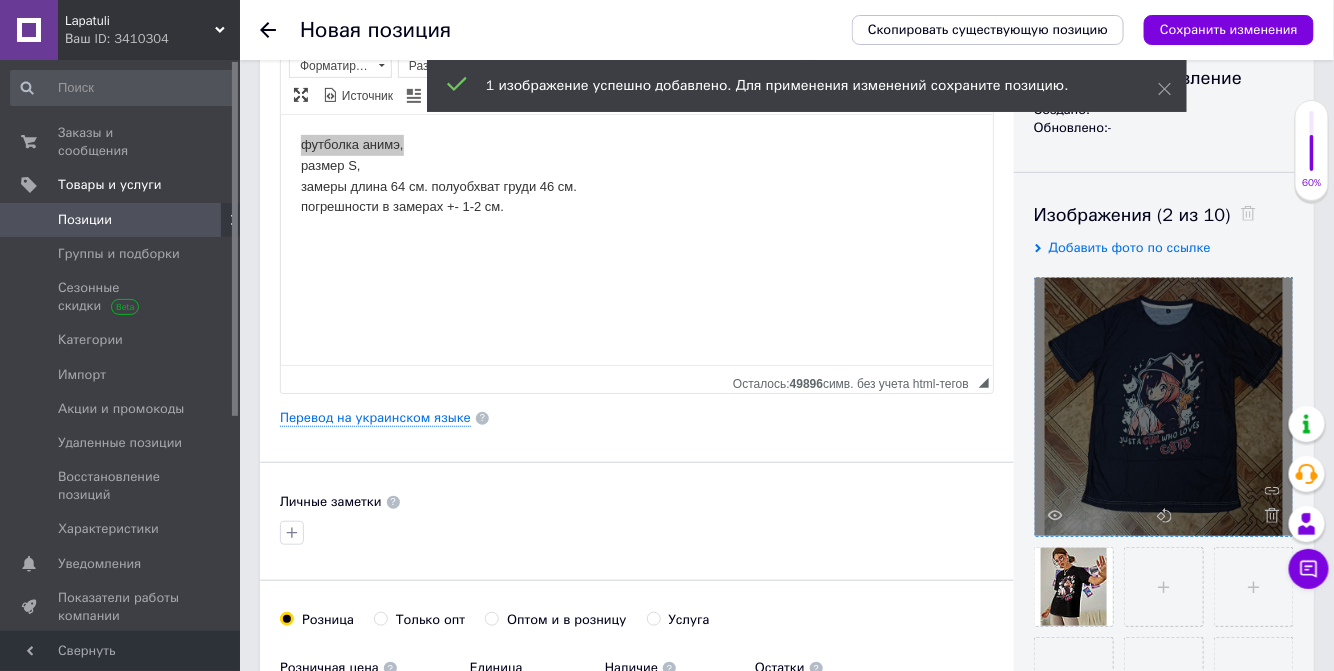 scroll, scrollTop: 272, scrollLeft: 0, axis: vertical 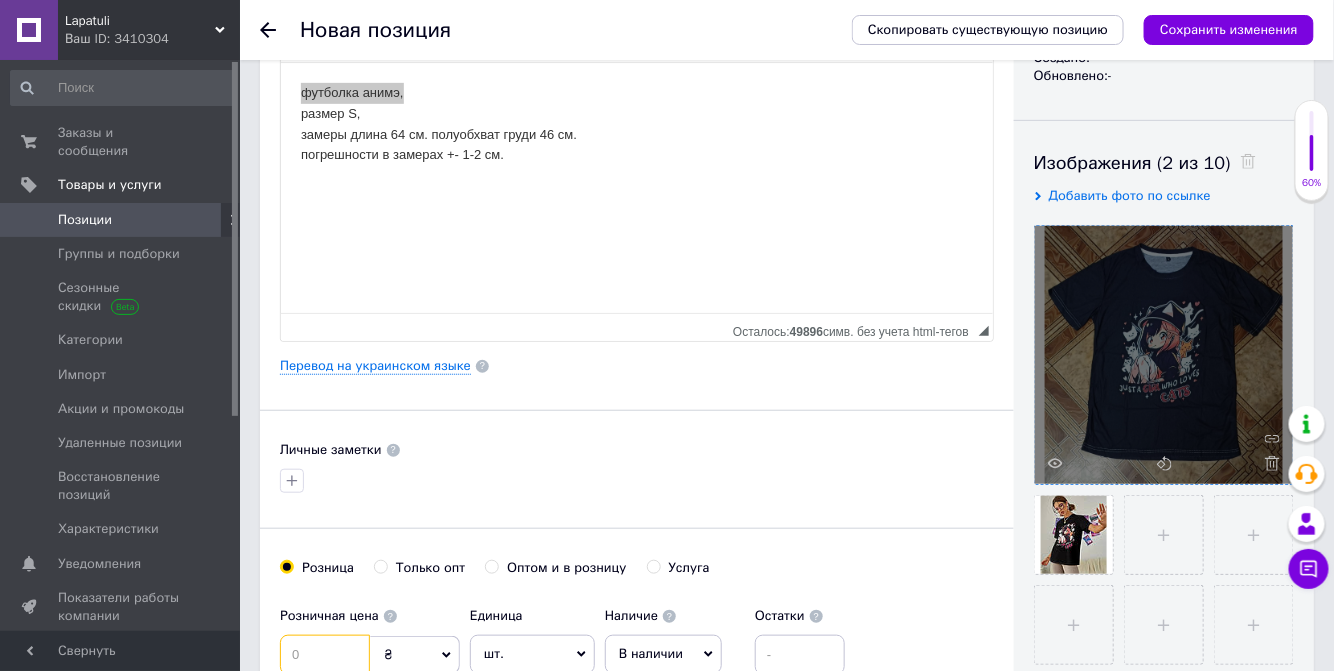 click at bounding box center [325, 655] 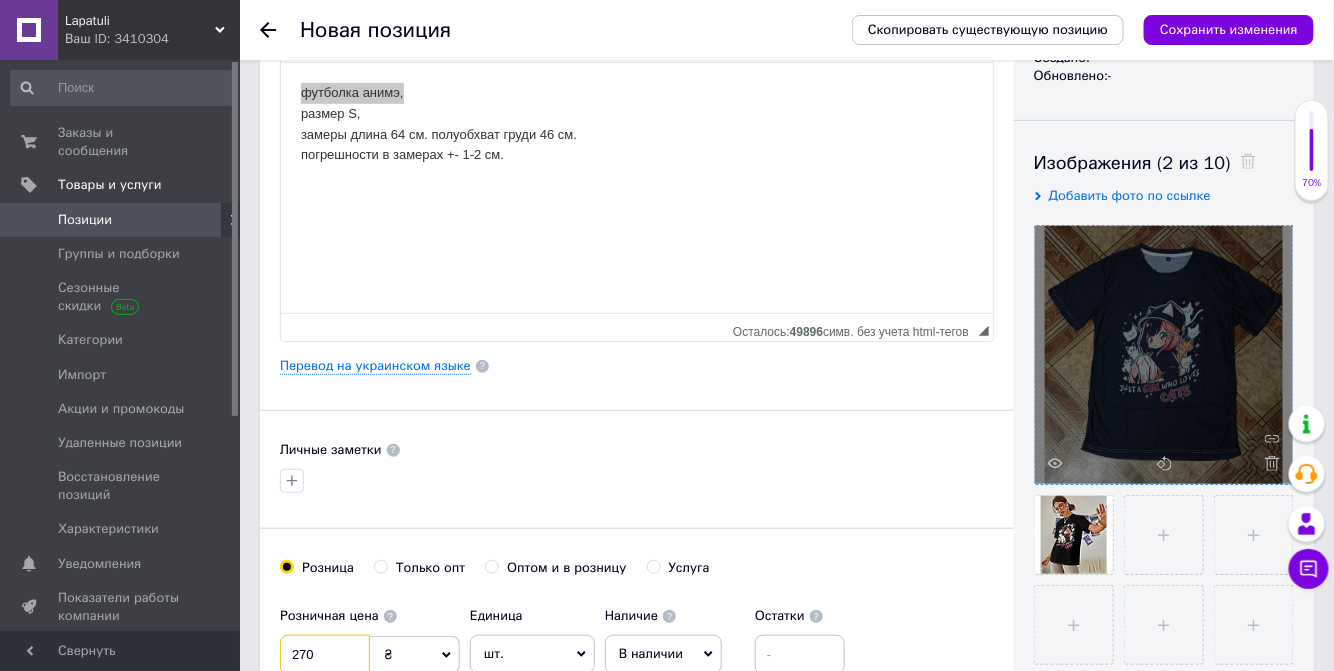type on "270" 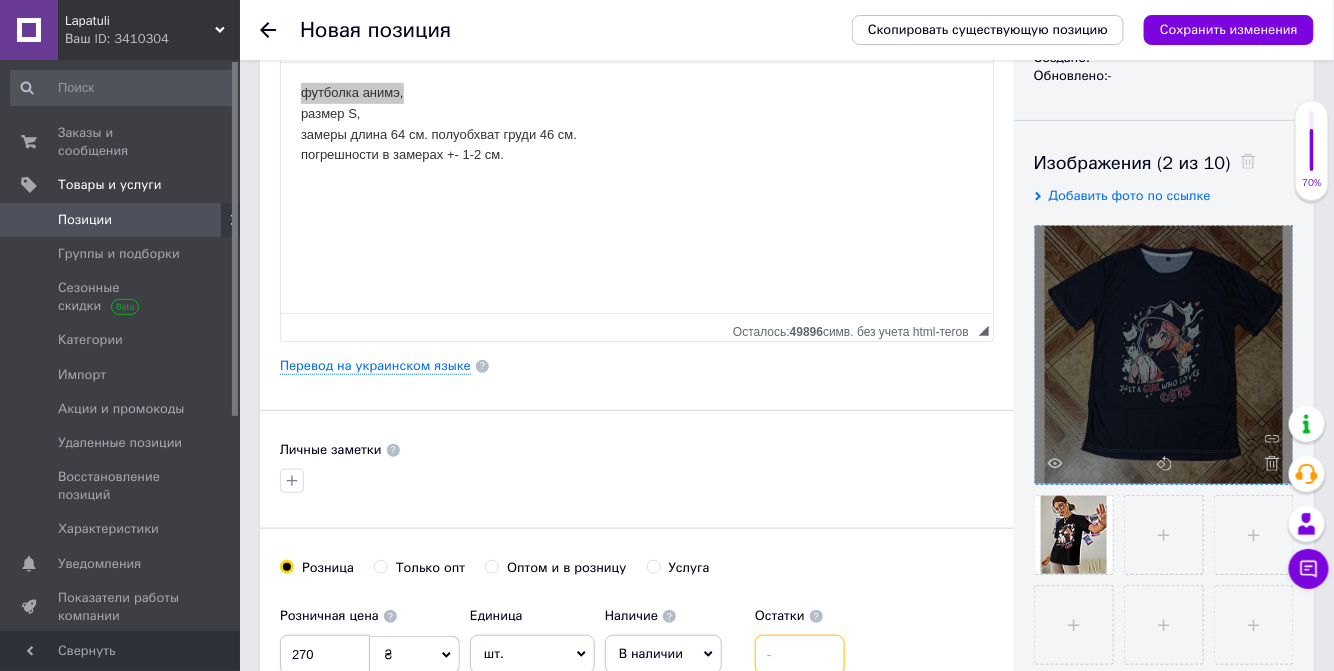 click at bounding box center [800, 655] 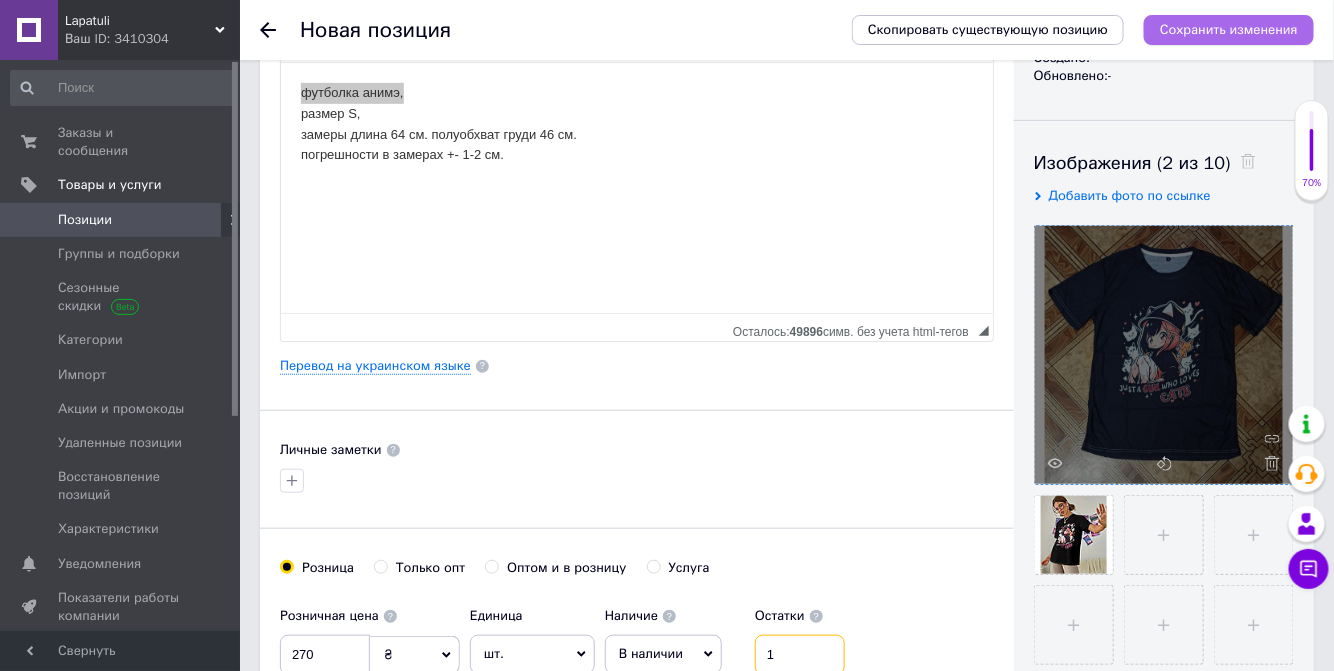 type on "1" 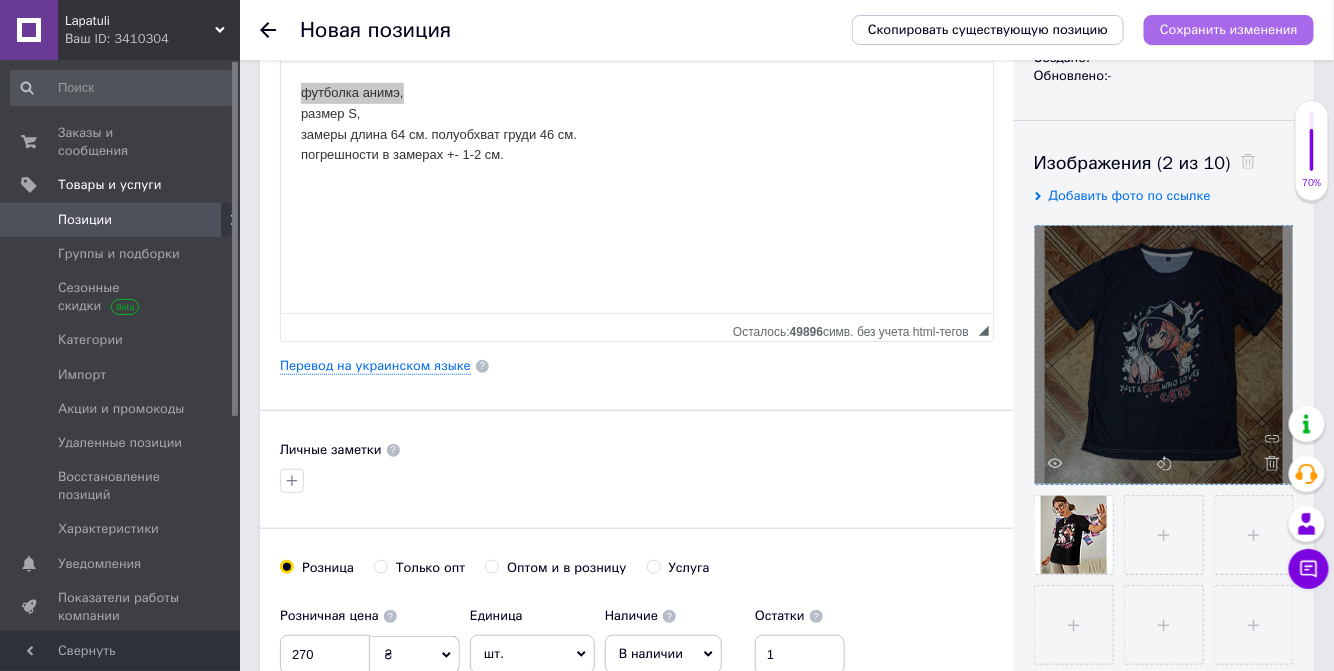 click on "Сохранить изменения" at bounding box center [1229, 29] 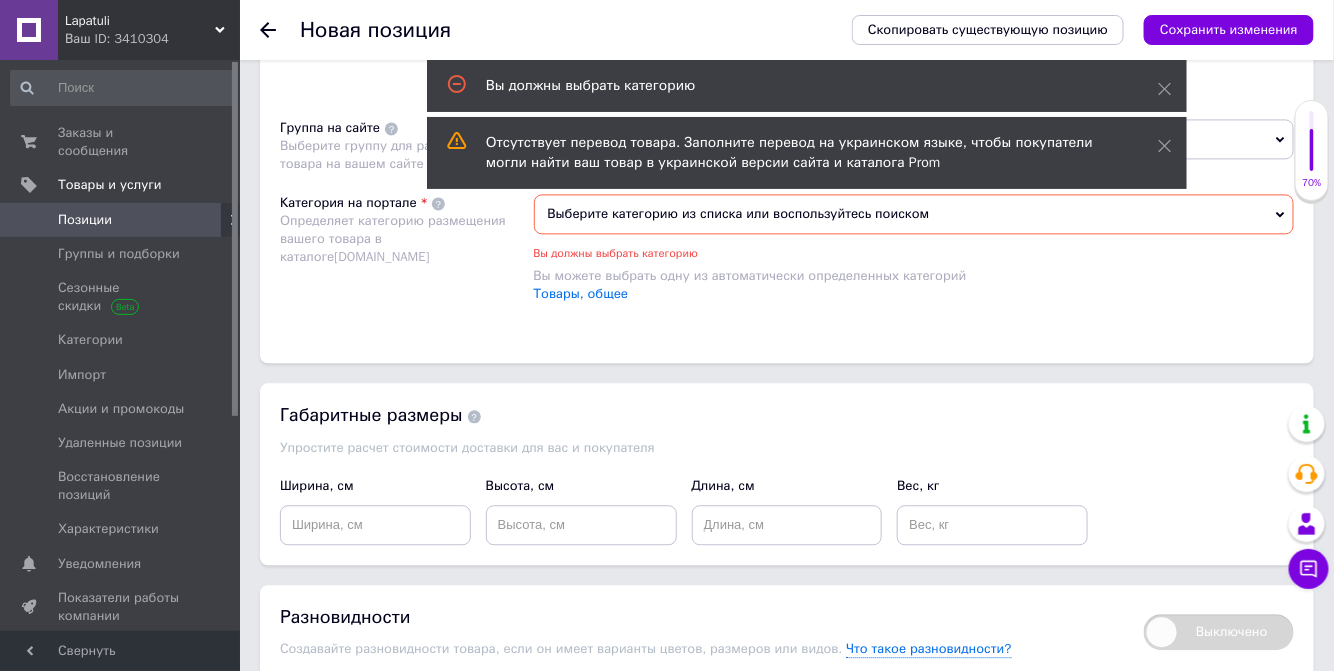 scroll, scrollTop: 1024, scrollLeft: 0, axis: vertical 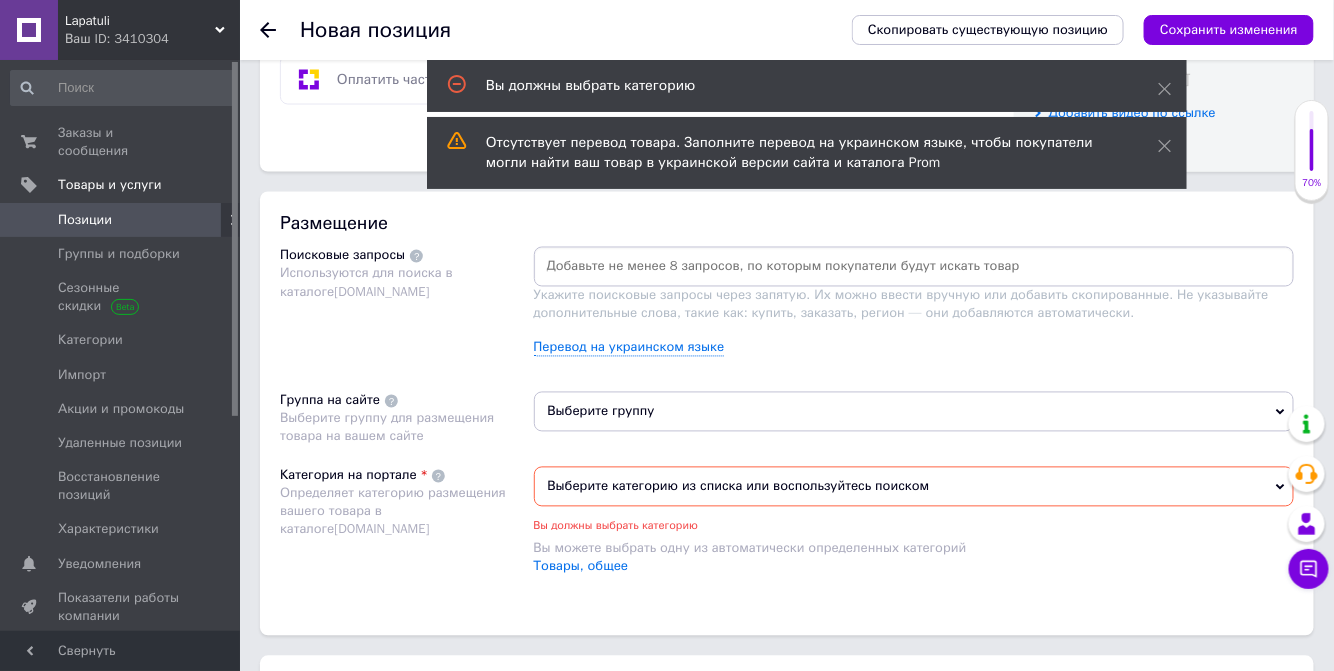 paste on "ф" 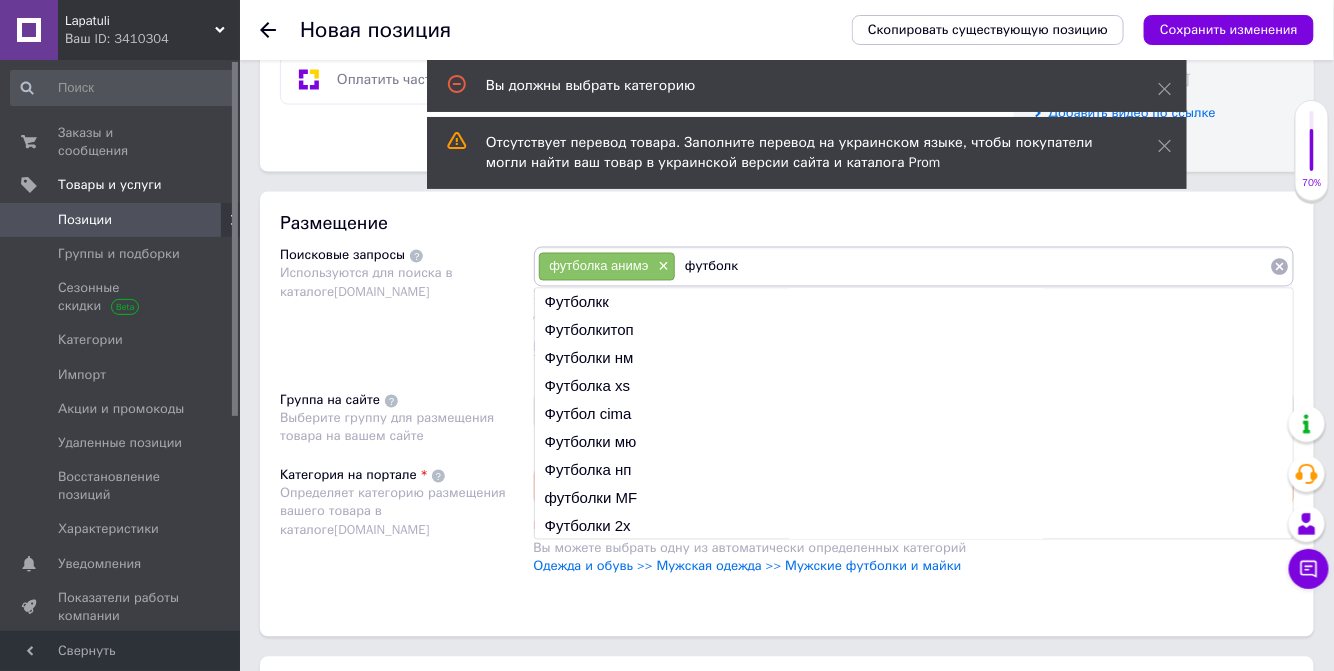 type on "футболка" 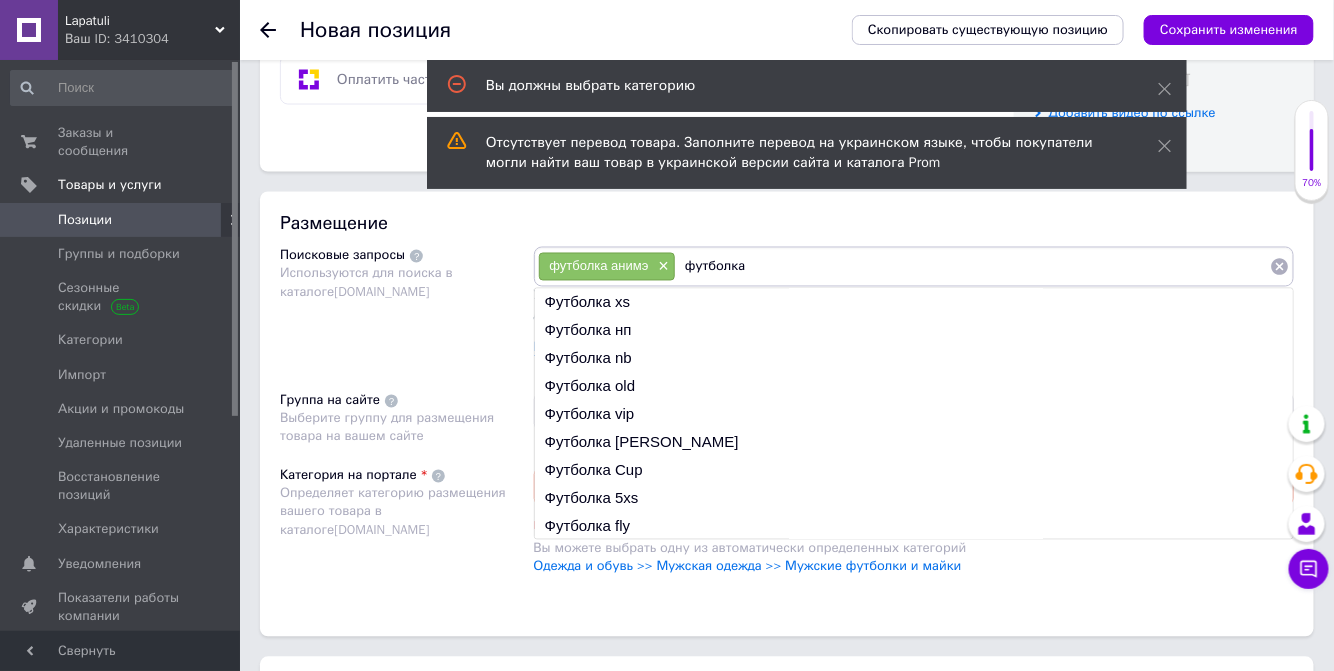 type 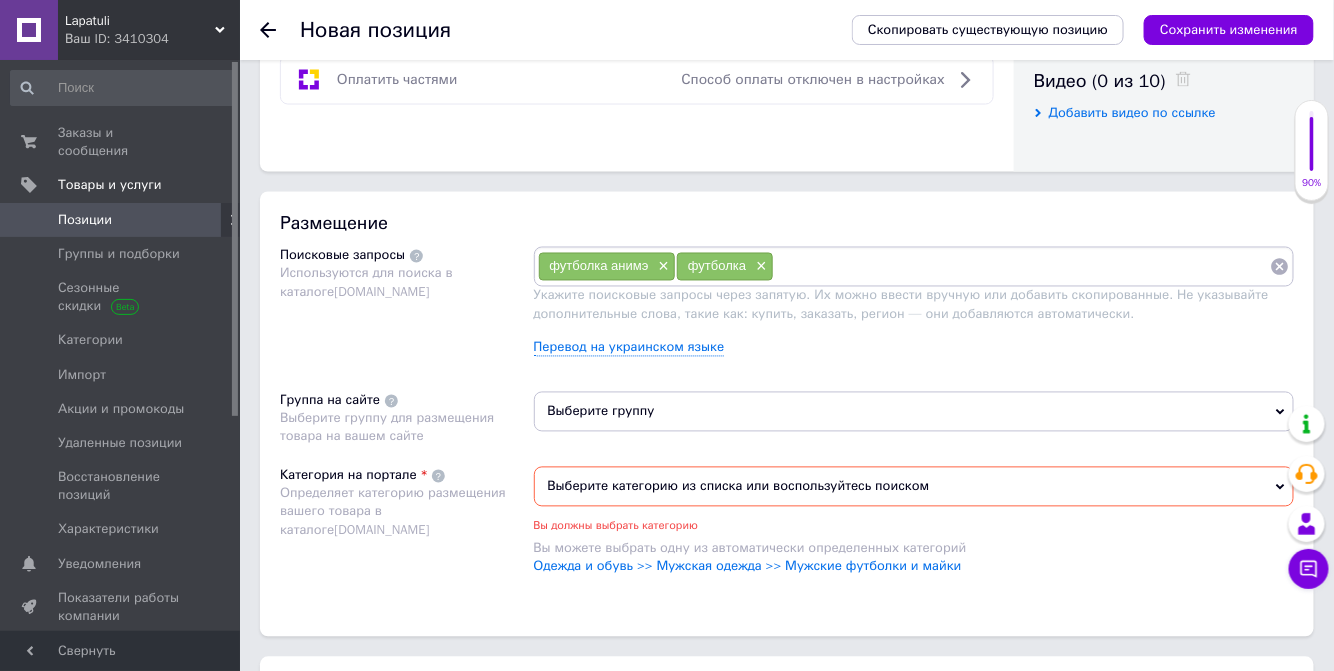 click on "Размещение Поисковые запросы Используются для поиска в каталоге  [DOMAIN_NAME] футболка анимэ × футболка × Укажите поисковые запросы через запятую.
Их можно ввести вручную или добавить скопированные.
Не указывайте дополнительные слова,
такие как: купить, заказать, регион — они добавляются автоматически. Перевод на украинском языке Группа на сайте Выберите группу для размещения товара на вашем сайте Выберите группу Категория на портале Определяет категорию размещения вашего товара в каталоге  [DOMAIN_NAME] Выберите категорию из списка или воспользуйтесь поиском" at bounding box center [787, 414] 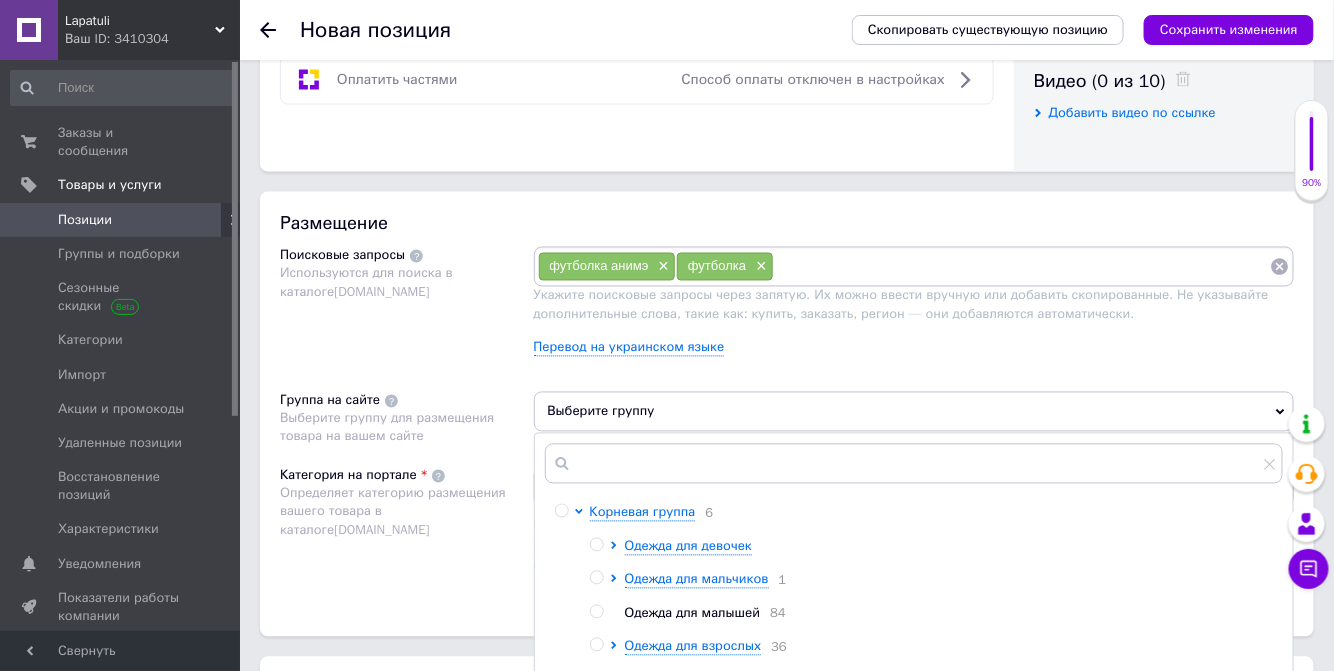 scroll, scrollTop: 1206, scrollLeft: 0, axis: vertical 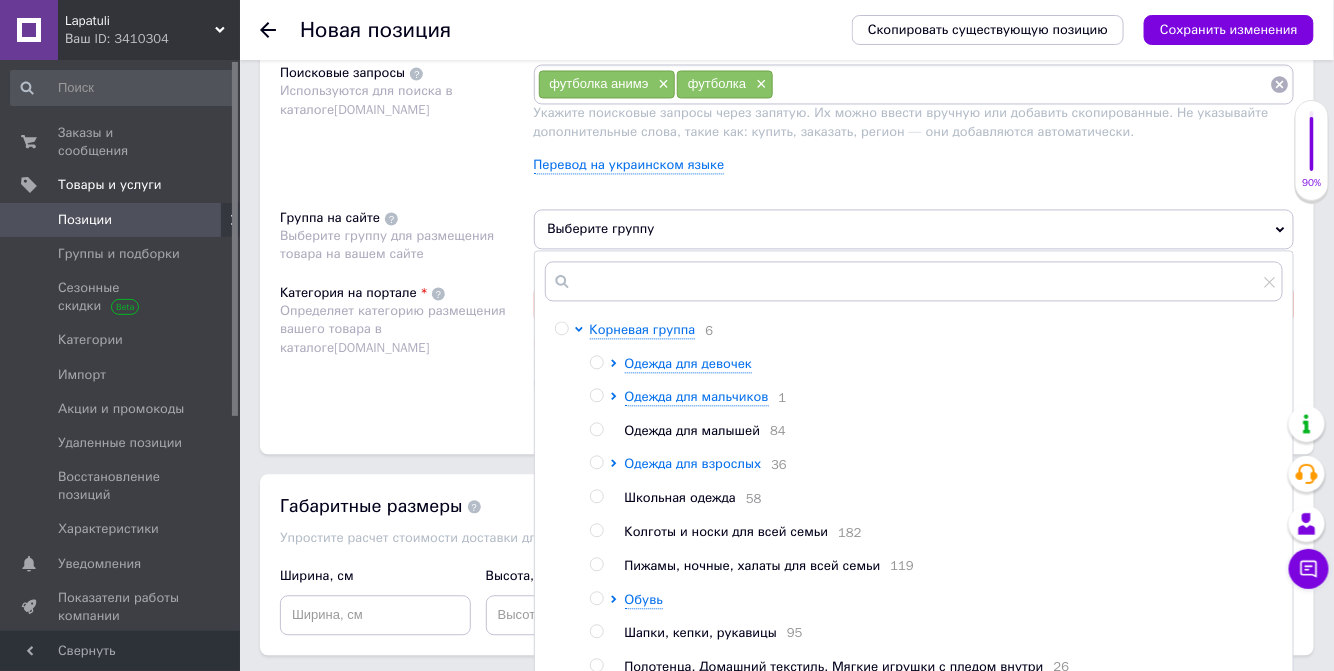 click on "Одежда для взрослых" at bounding box center [693, 464] 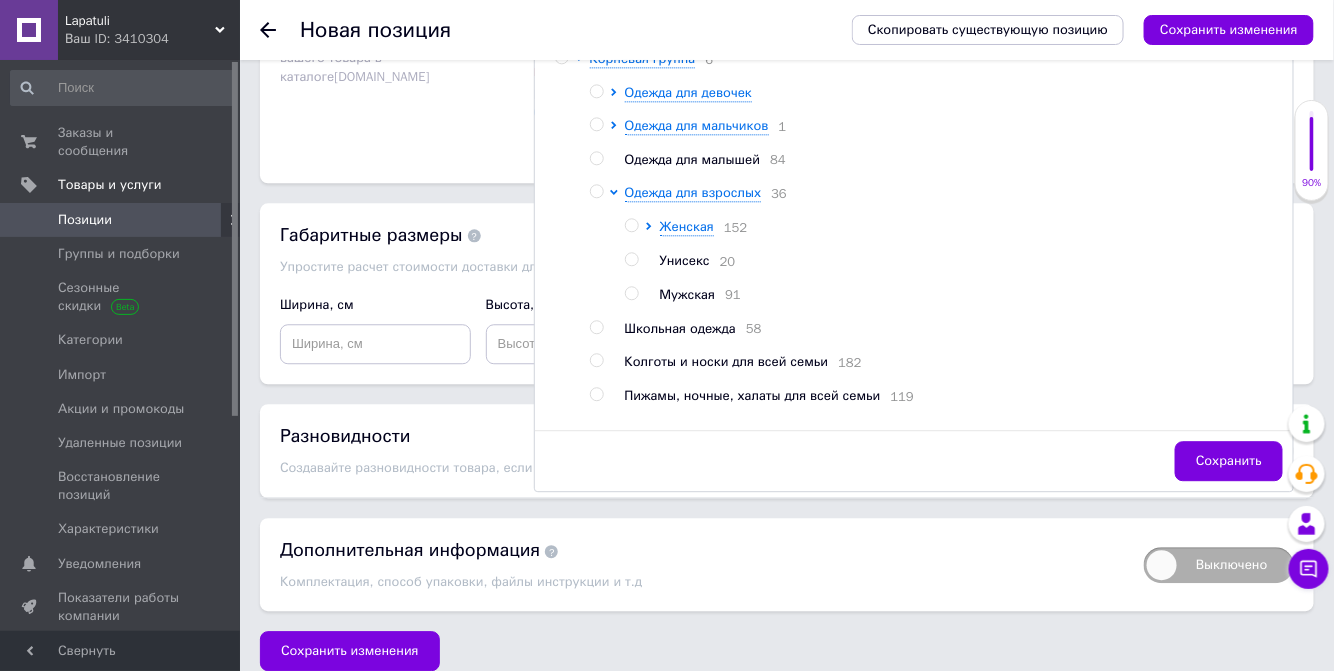 scroll, scrollTop: 1479, scrollLeft: 0, axis: vertical 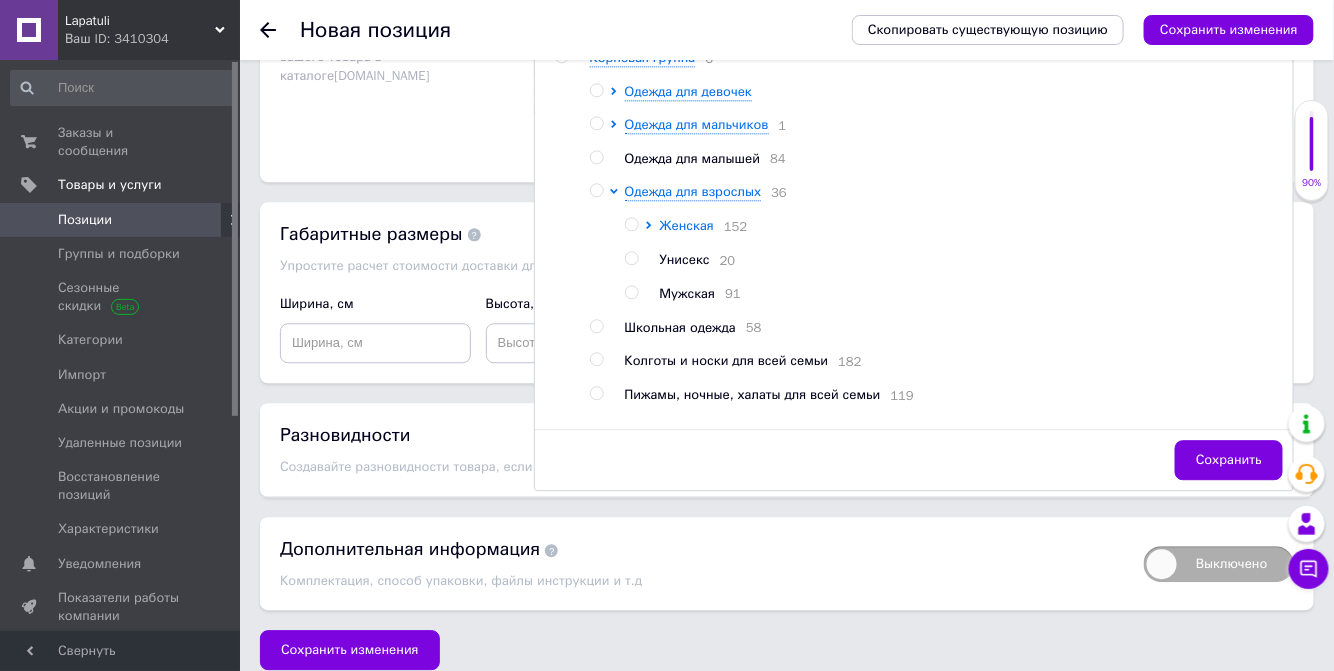 click on "Женская" at bounding box center (687, 225) 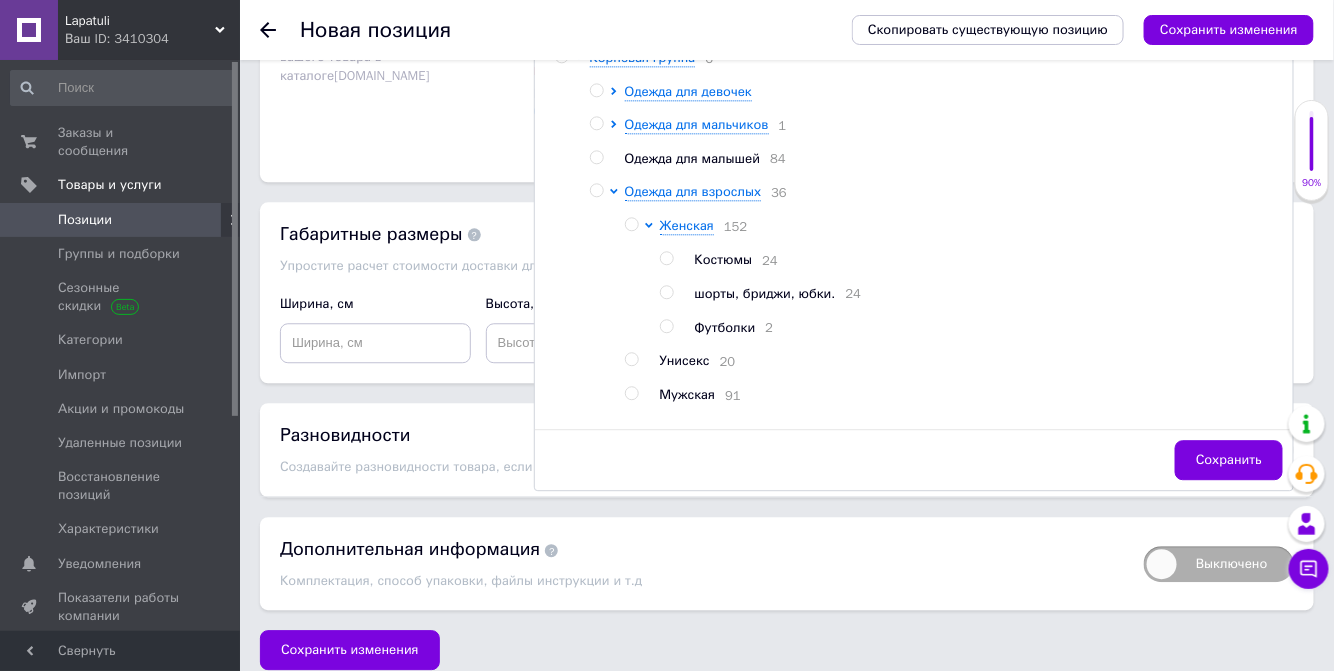click on "Футболки" at bounding box center [725, 327] 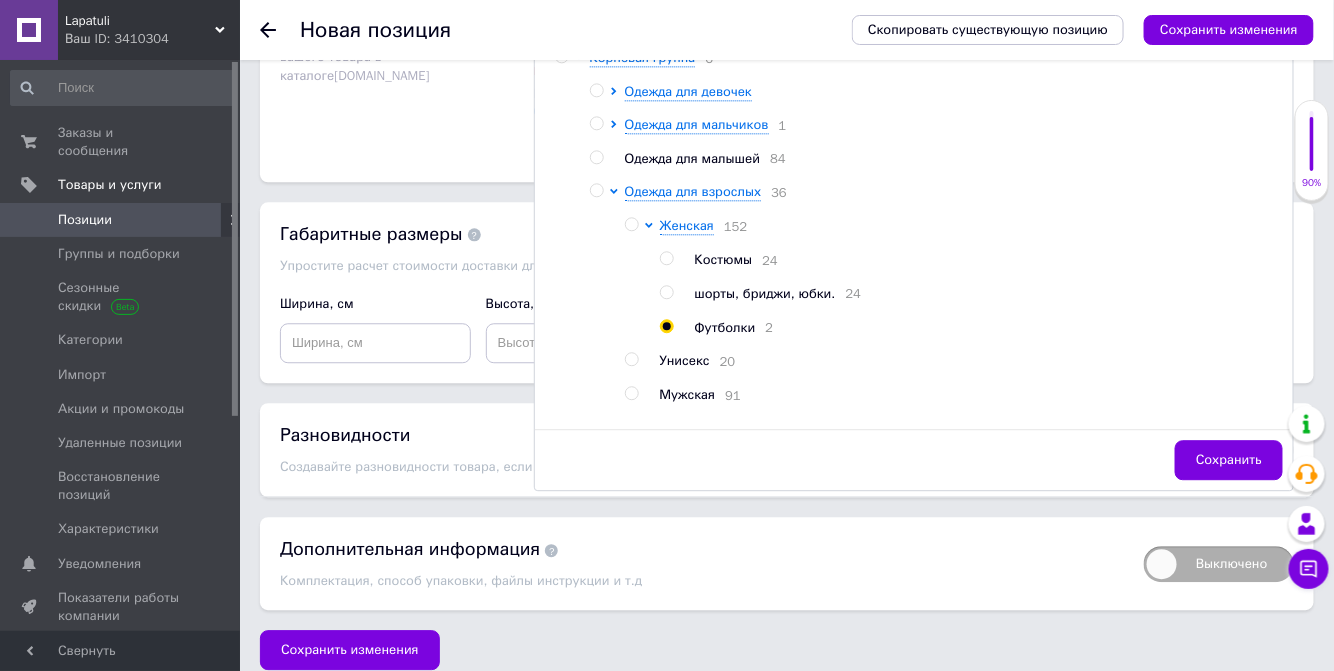 radio on "true" 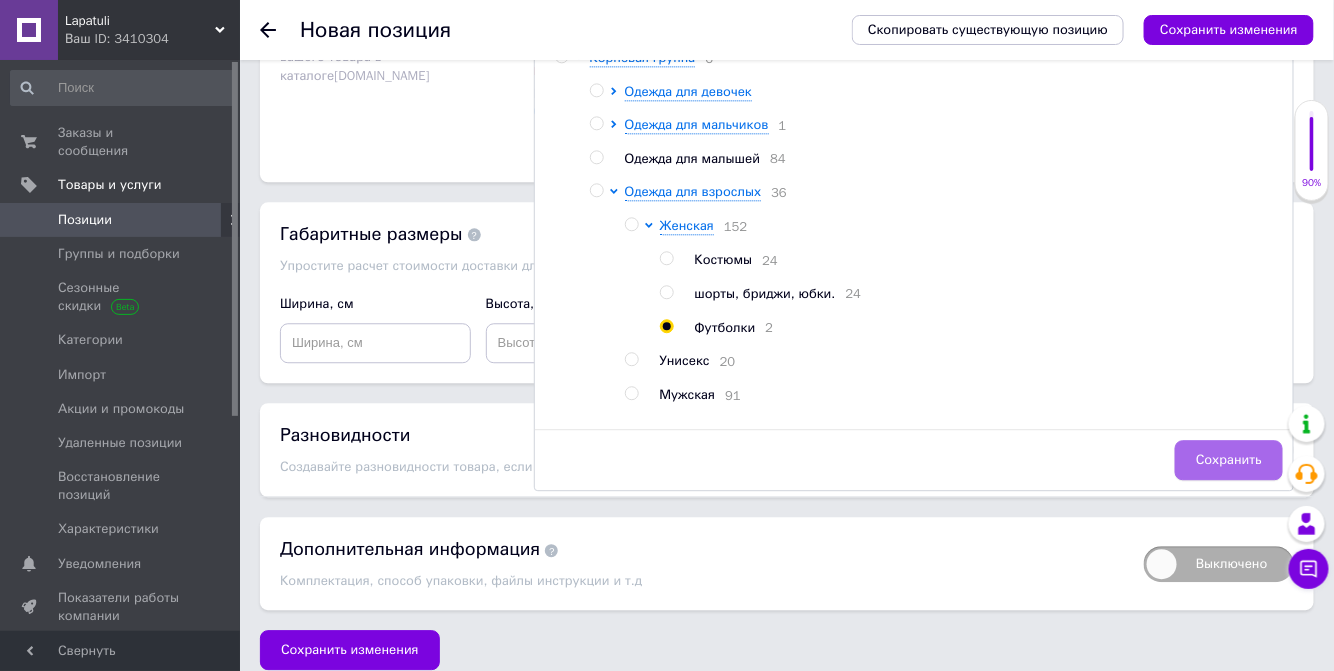 click on "Сохранить" at bounding box center (1229, 460) 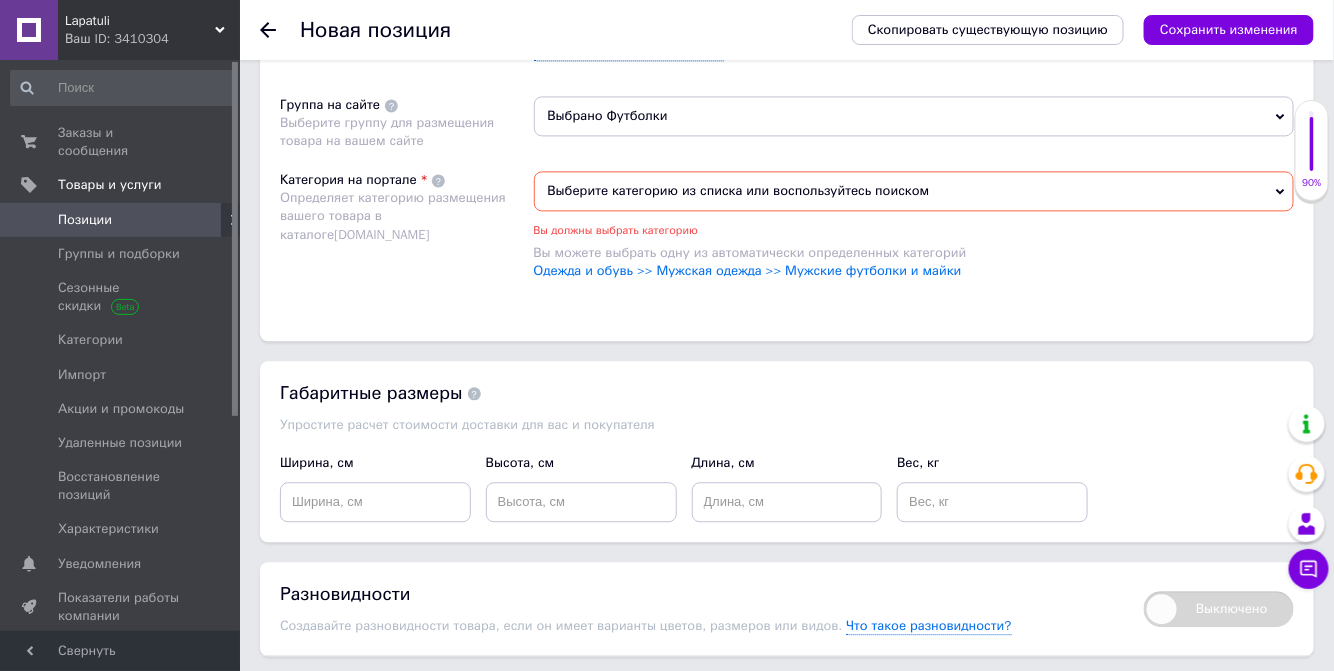 scroll, scrollTop: 1206, scrollLeft: 0, axis: vertical 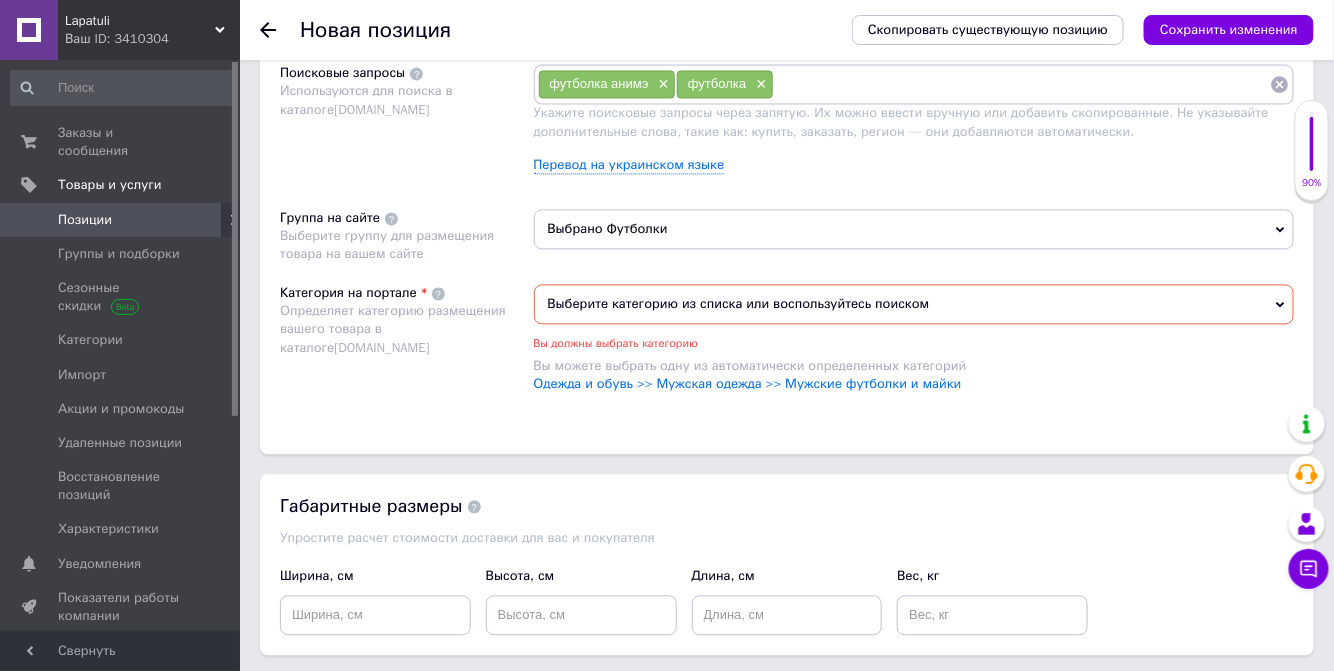 click on "Выберите категорию из списка или воспользуйтесь поиском" at bounding box center (914, 305) 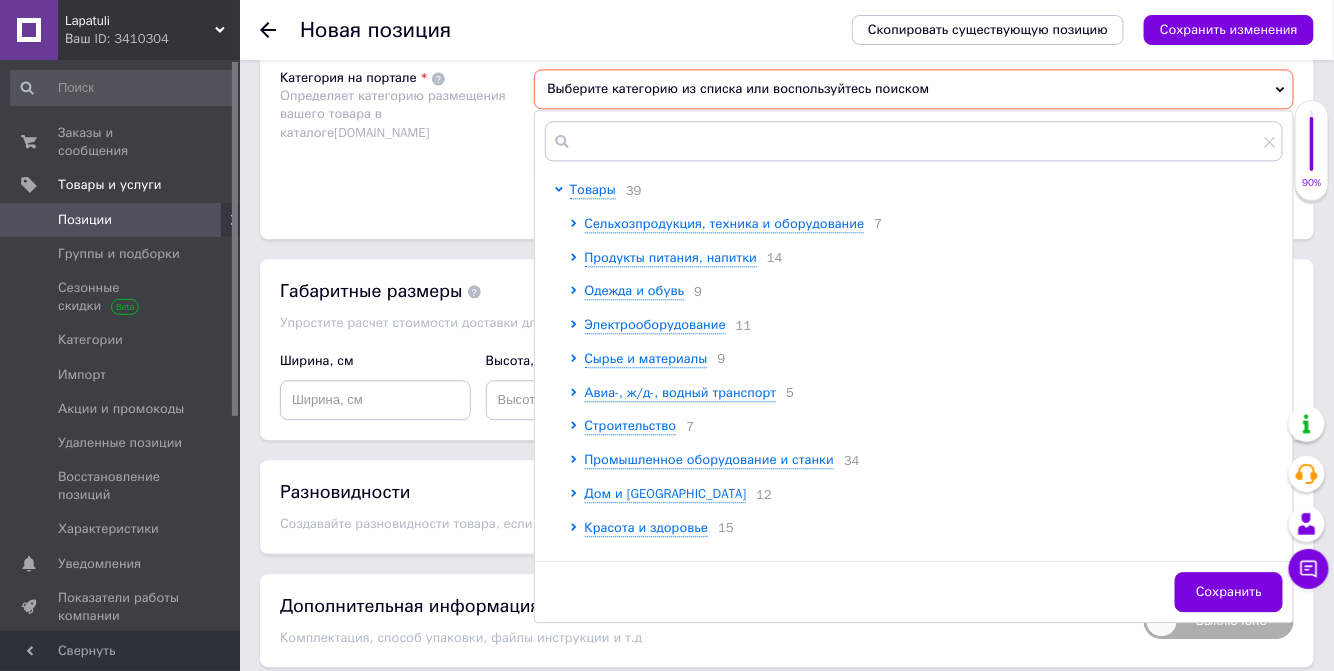scroll, scrollTop: 1479, scrollLeft: 0, axis: vertical 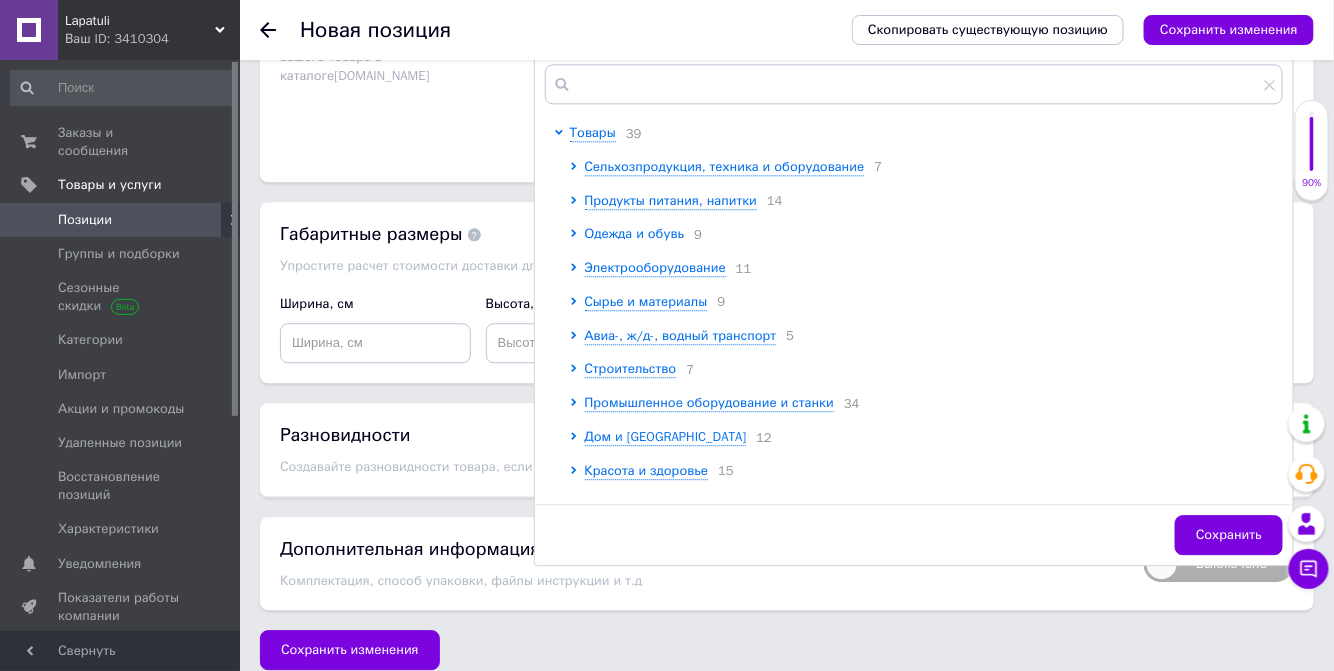 click on "Одежда и обувь" at bounding box center [635, 233] 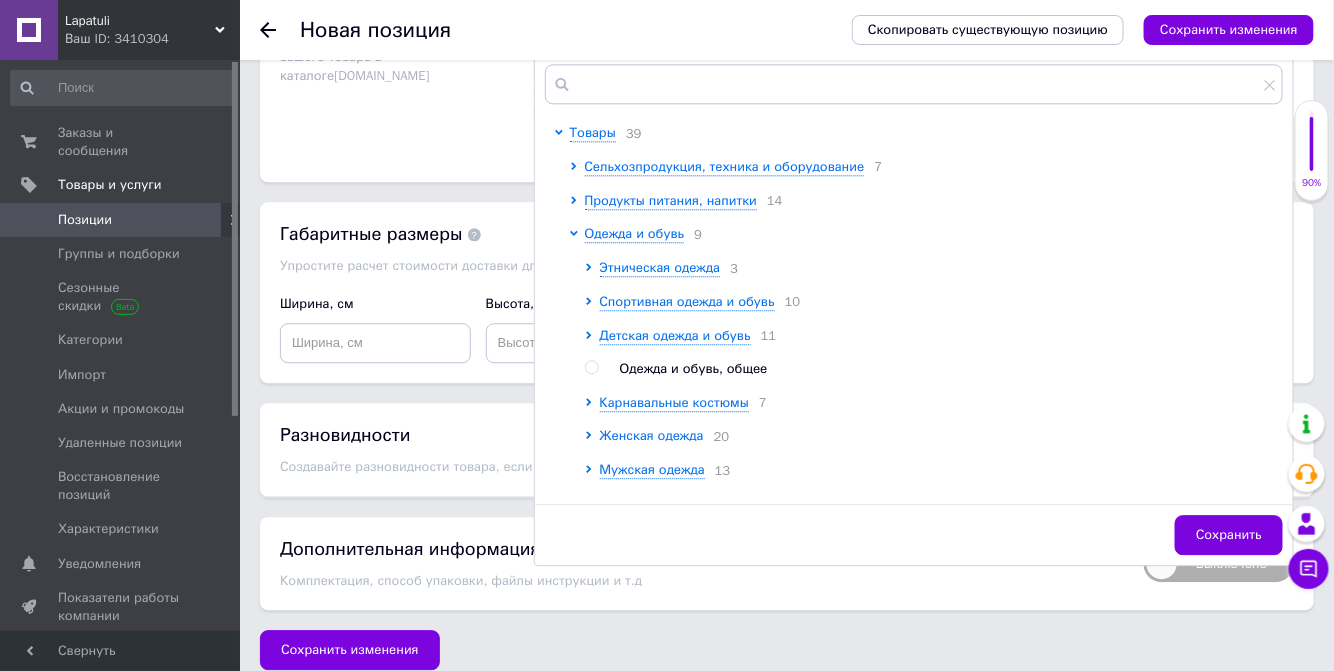 click on "Женская одежда" at bounding box center (652, 435) 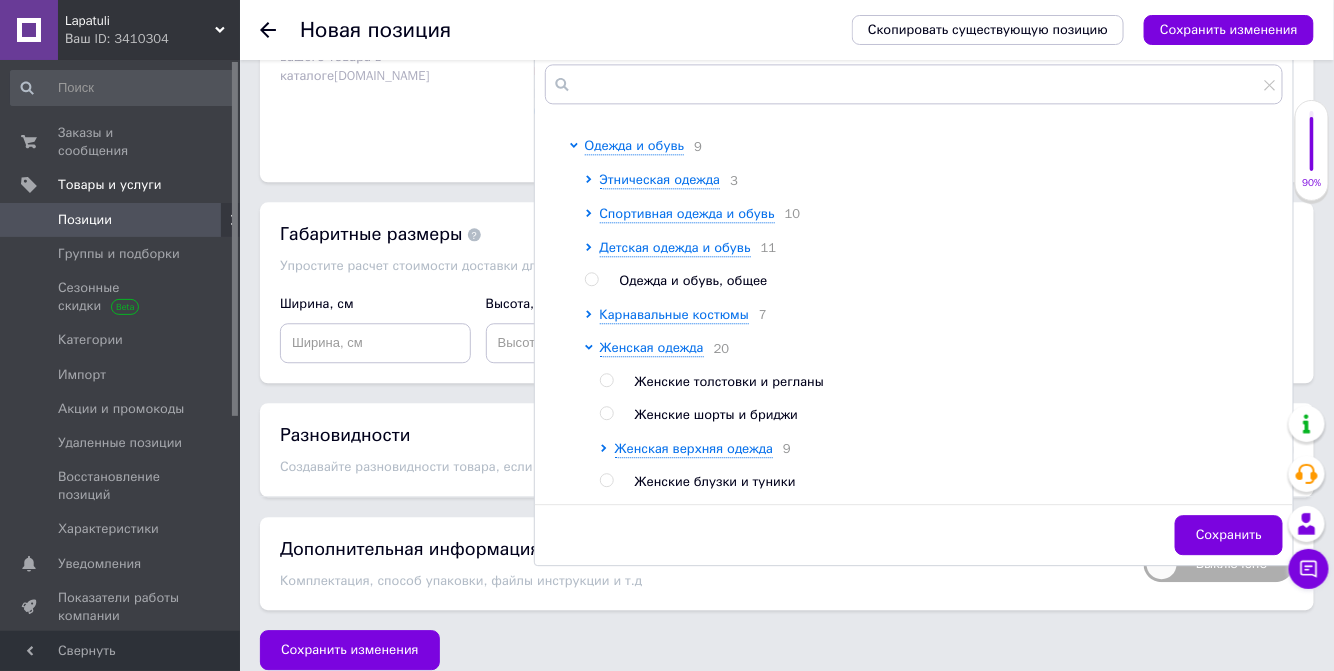 scroll, scrollTop: 181, scrollLeft: 0, axis: vertical 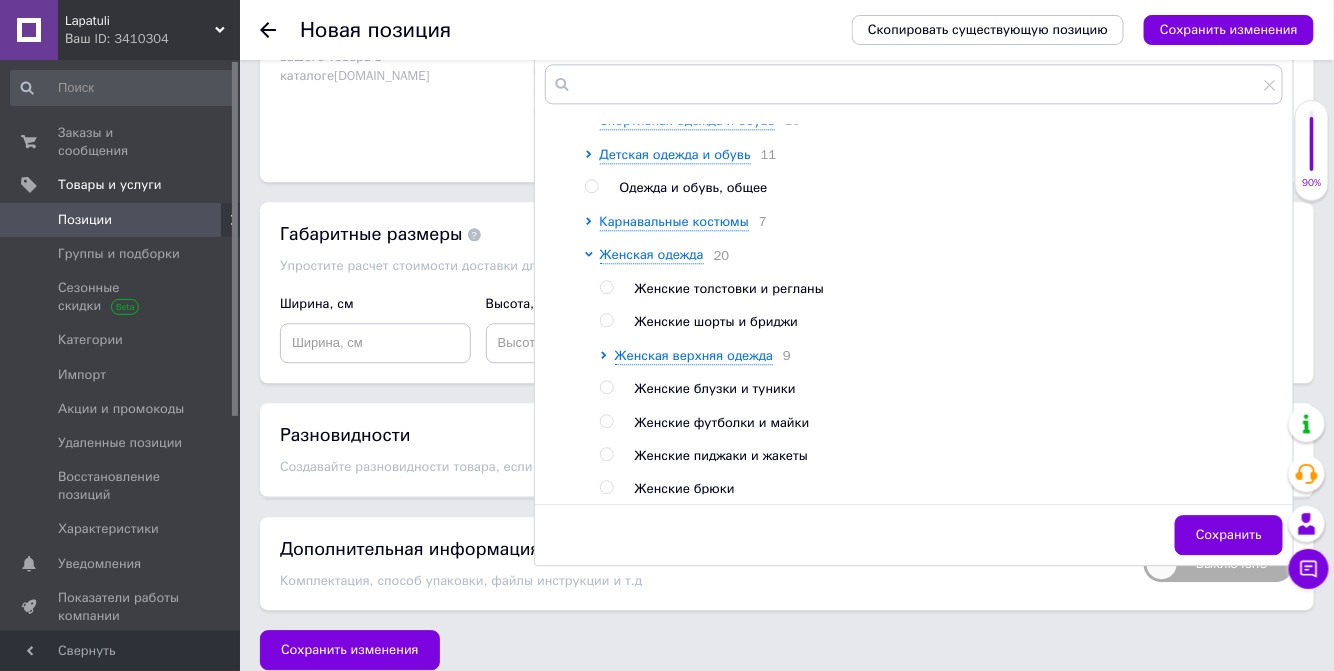 click on "Женские футболки и майки" at bounding box center (722, 422) 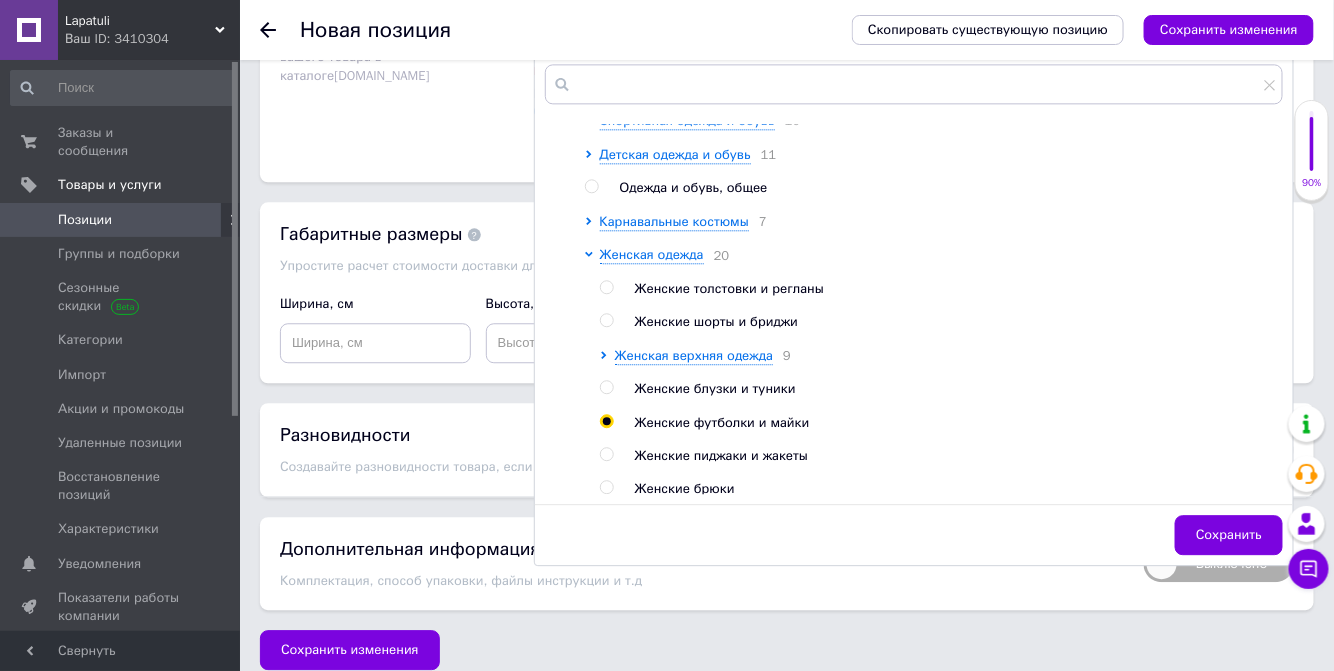 radio on "true" 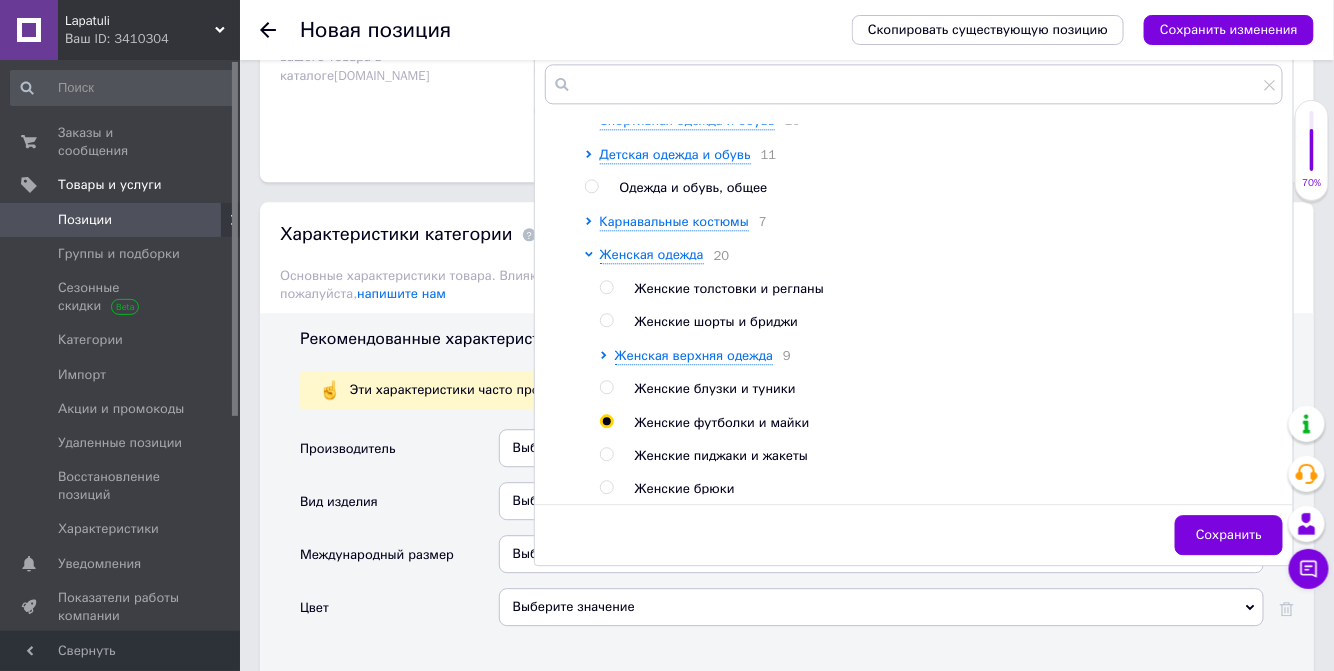 drag, startPoint x: 1215, startPoint y: 522, endPoint x: 1226, endPoint y: 321, distance: 201.30077 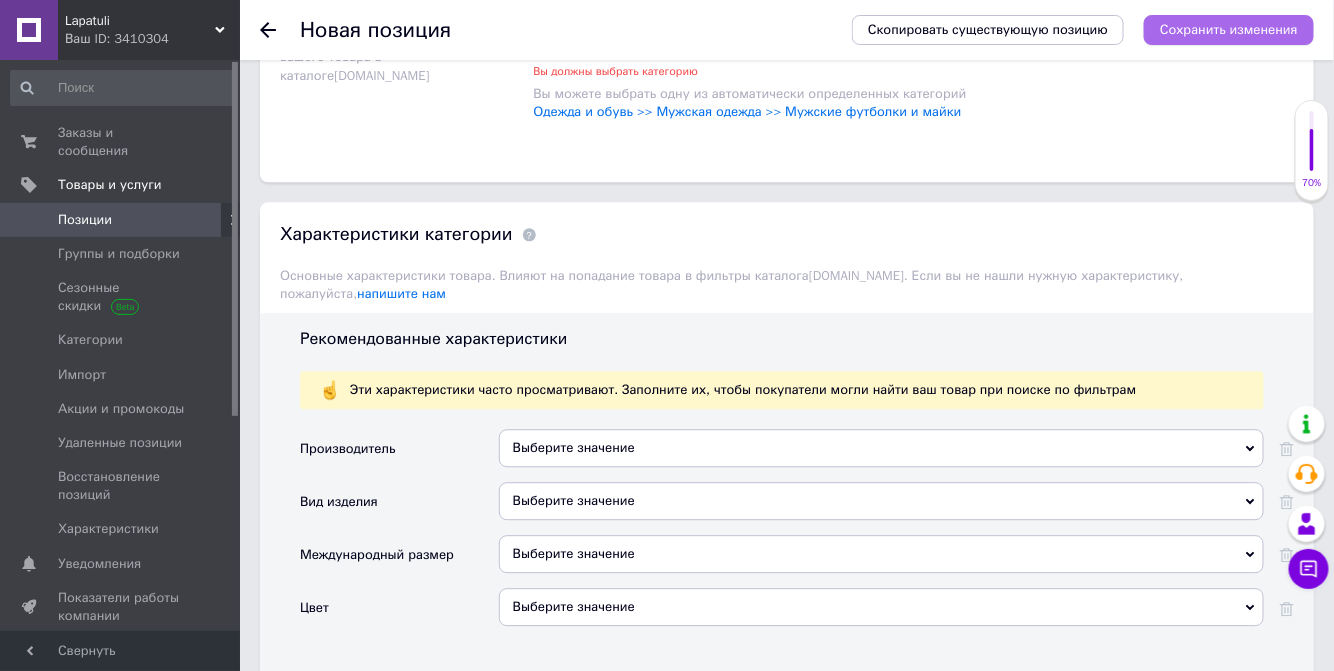 drag, startPoint x: 1244, startPoint y: 44, endPoint x: 1195, endPoint y: 40, distance: 49.162994 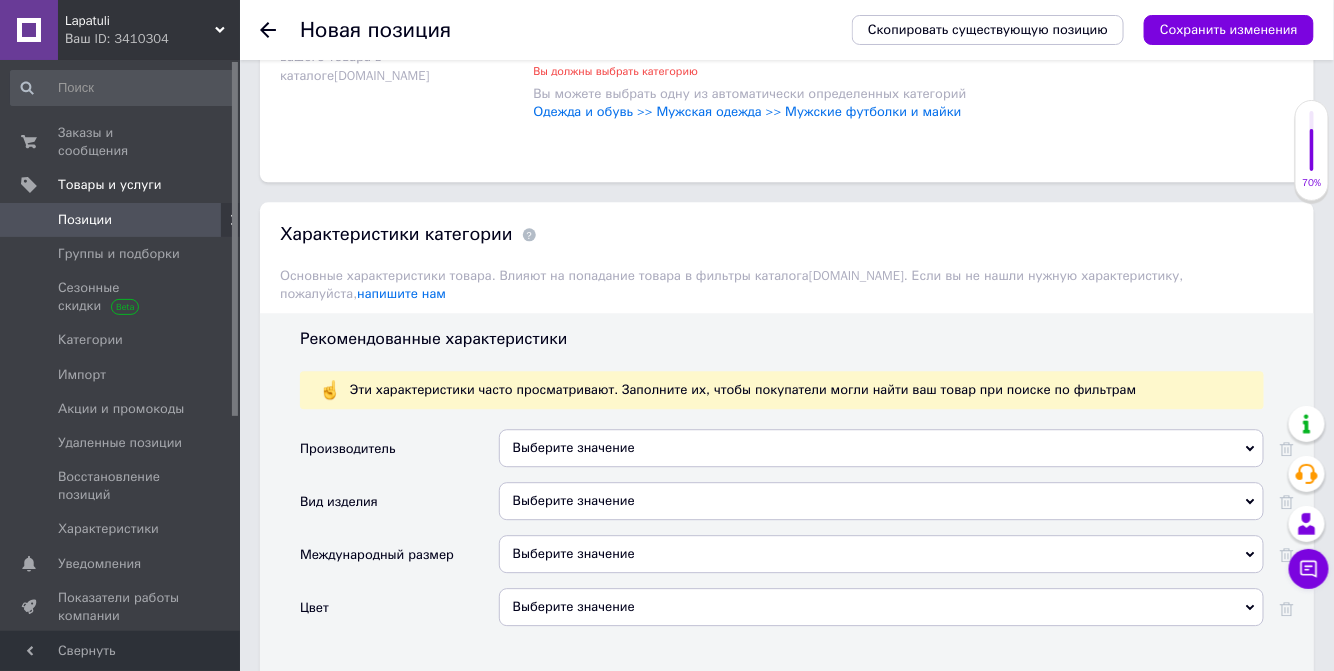 click on "Сохранить изменения" at bounding box center [1229, 30] 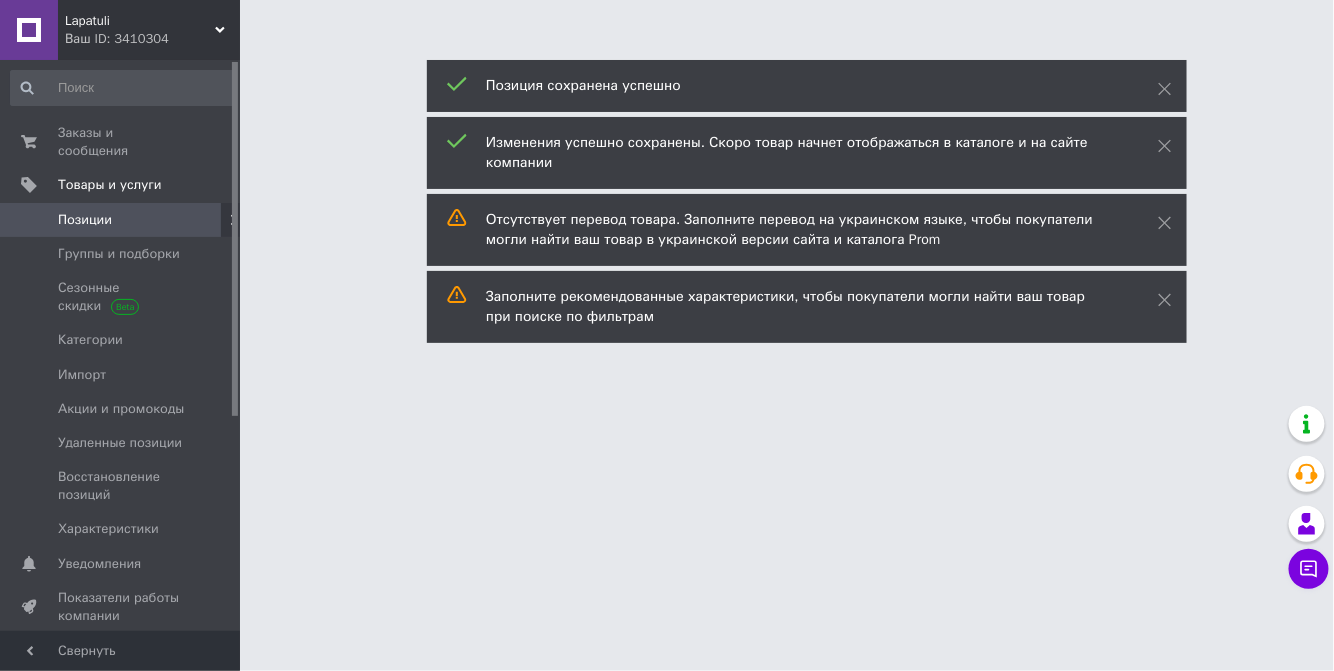 scroll, scrollTop: 0, scrollLeft: 0, axis: both 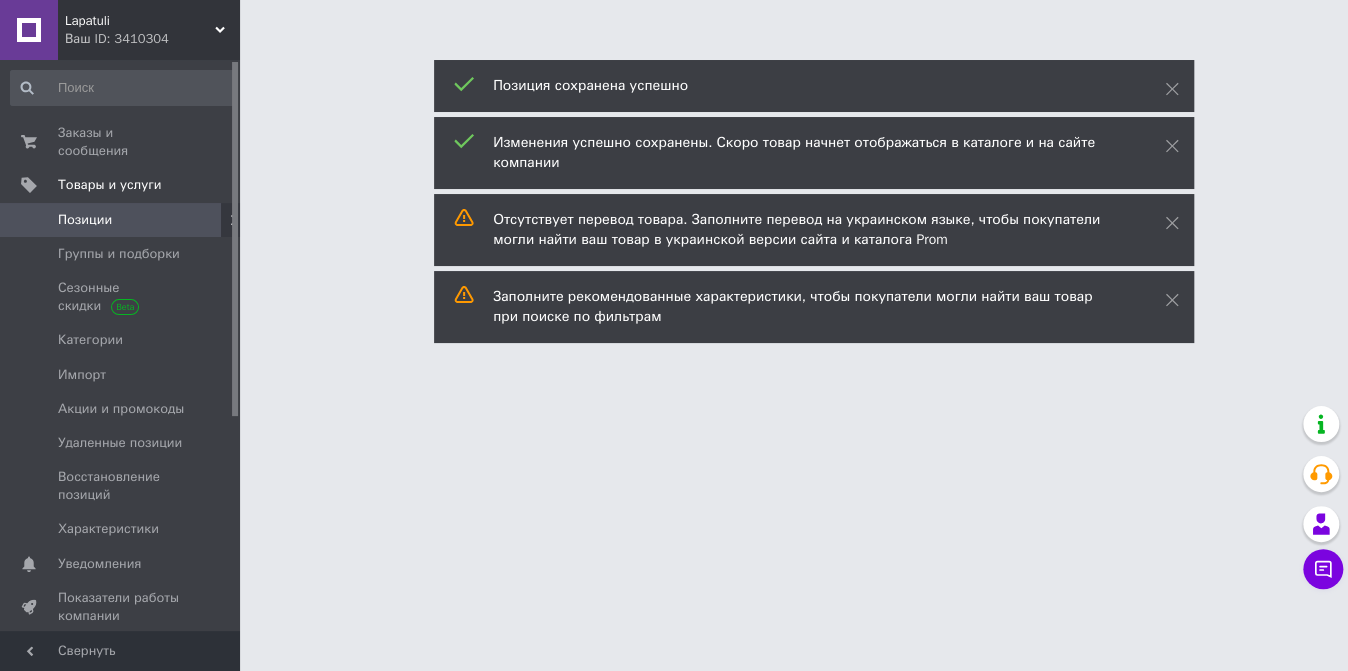 click on "Позиция сохранена успешно" at bounding box center (804, 86) 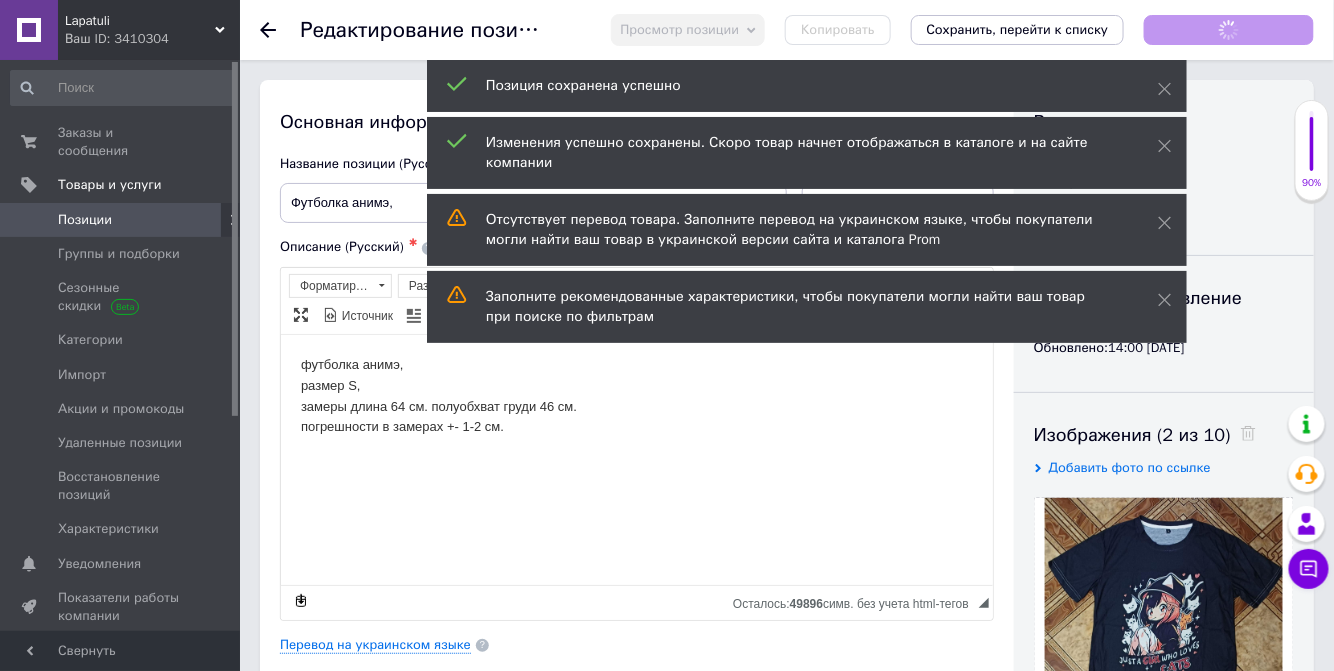 scroll, scrollTop: 0, scrollLeft: 0, axis: both 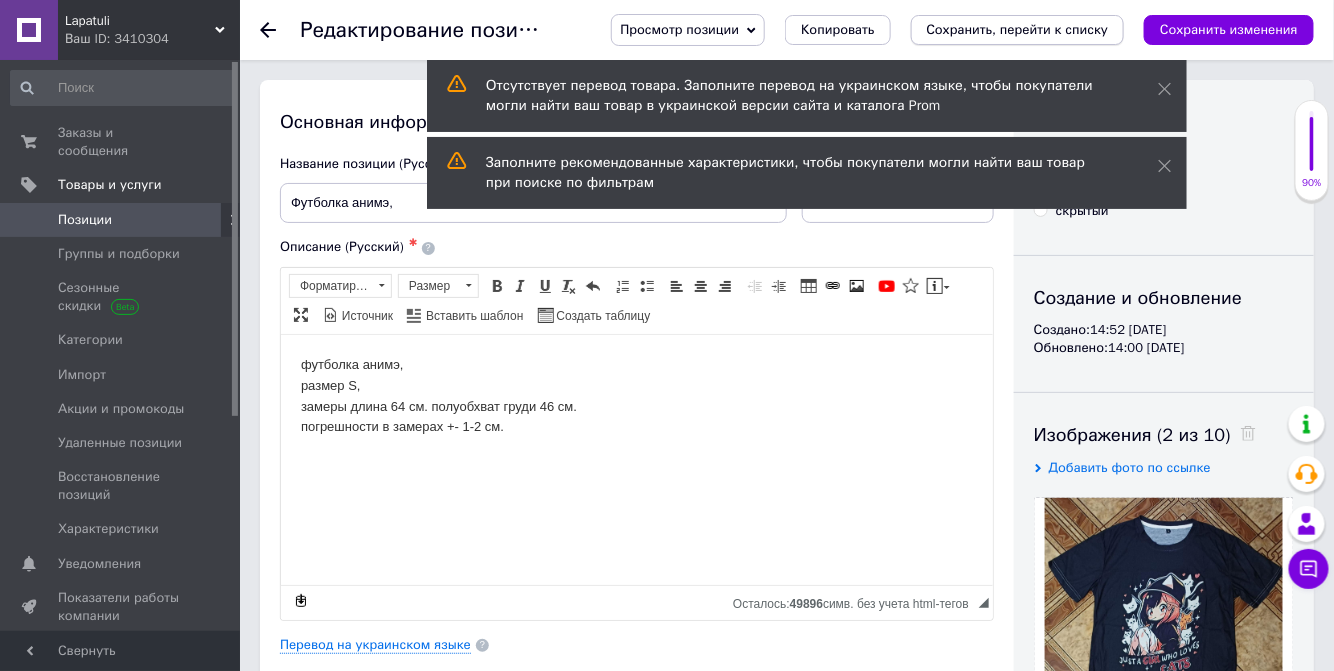 click on "Сохранить, перейти к списку" at bounding box center [1018, 29] 